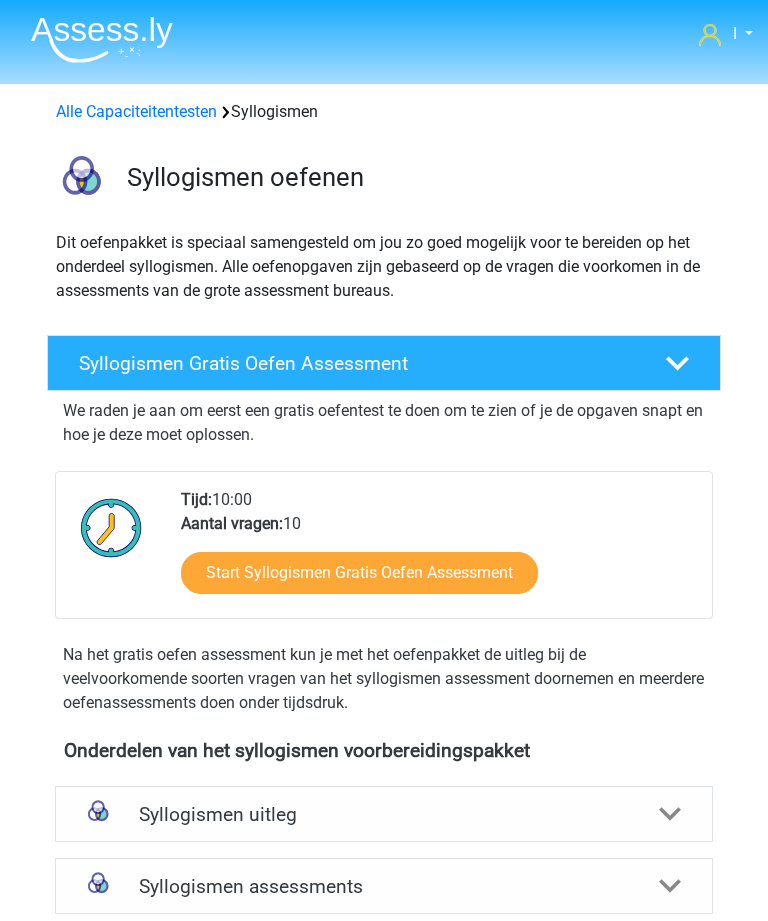 scroll, scrollTop: 0, scrollLeft: 0, axis: both 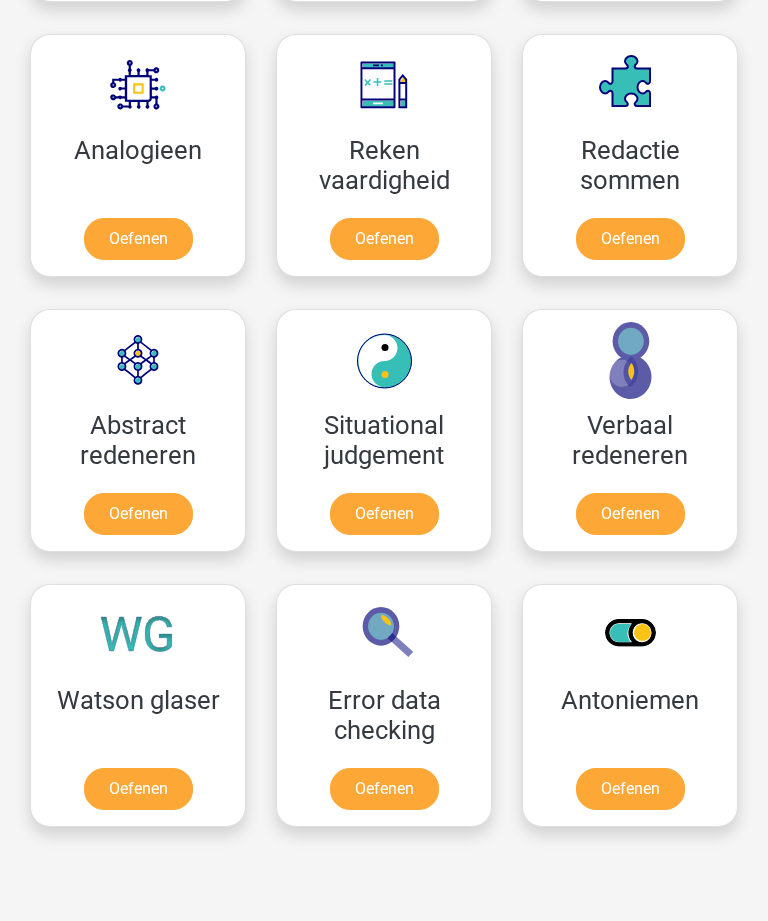 click on "Oefenen" at bounding box center (138, 790) 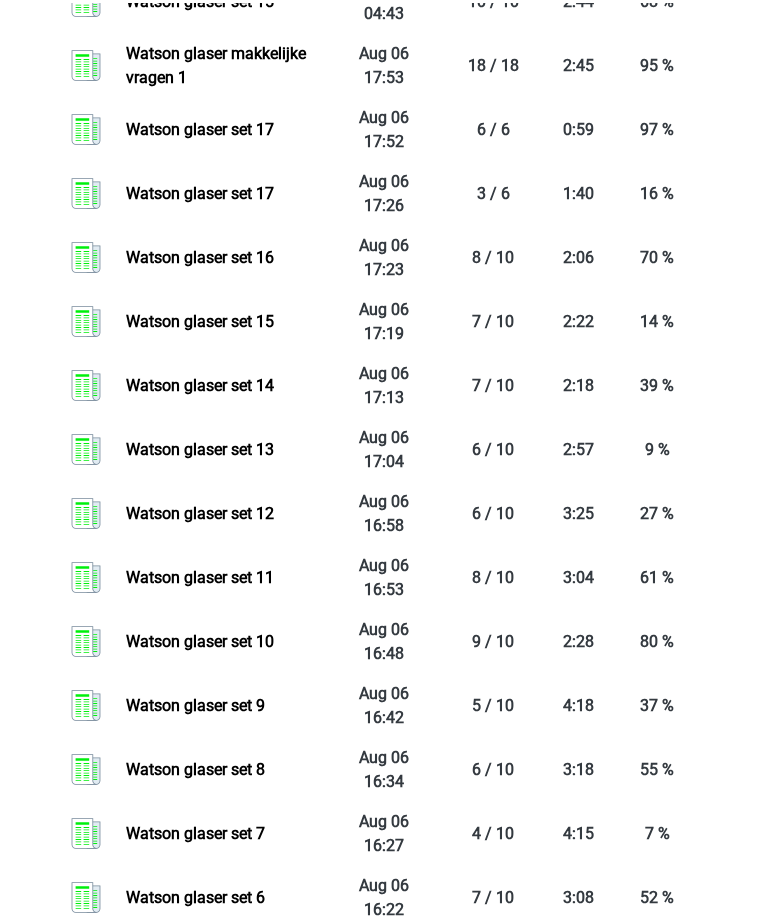 scroll, scrollTop: 944, scrollLeft: 0, axis: vertical 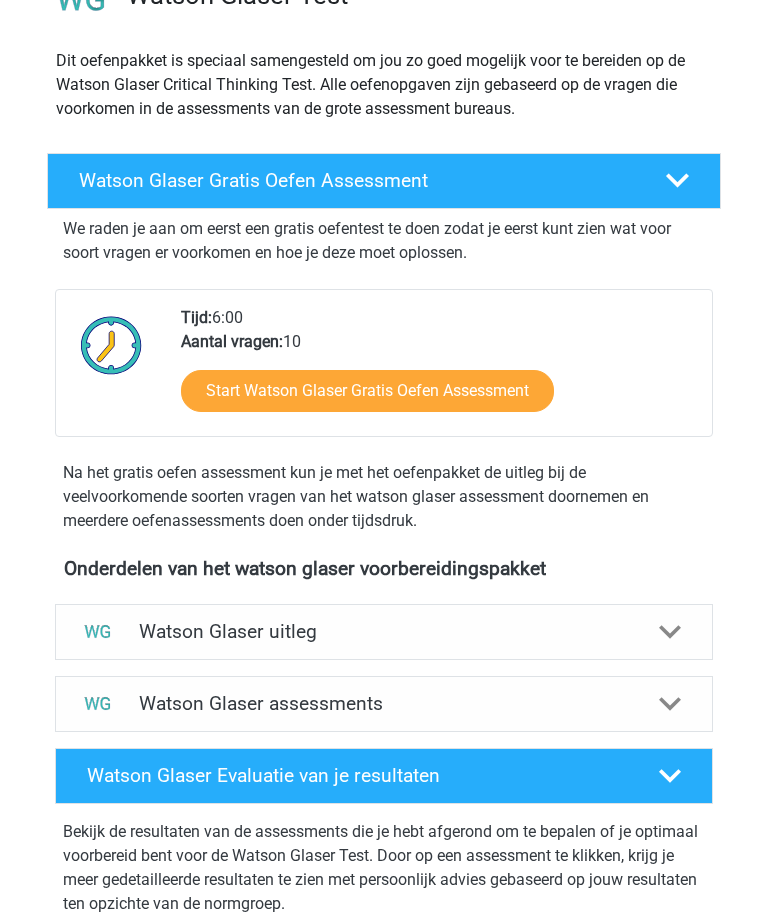 click 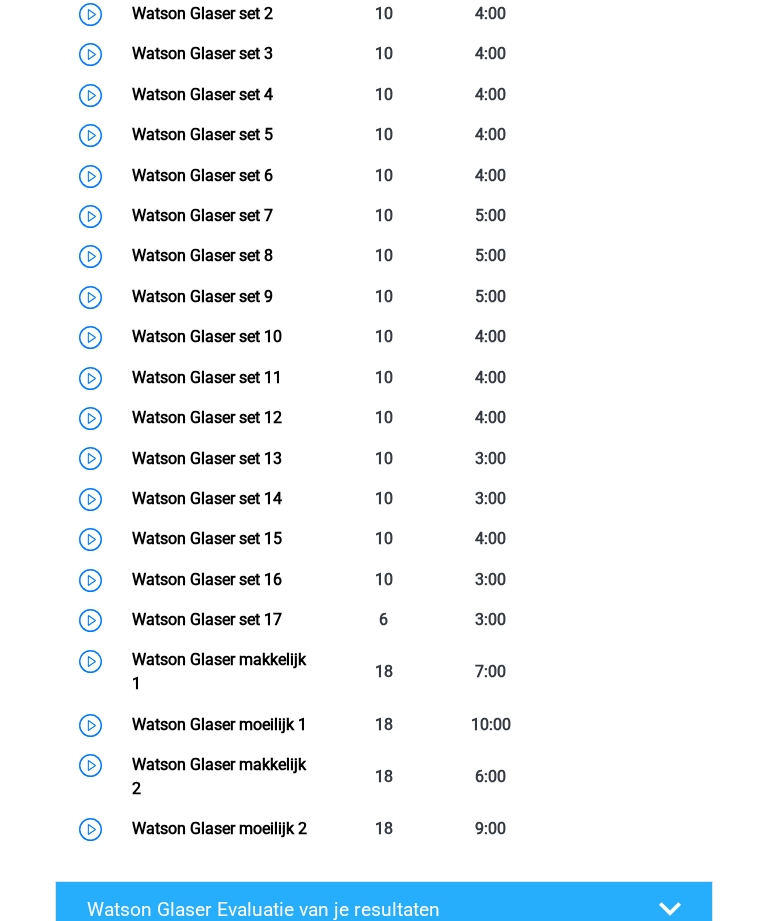 scroll, scrollTop: 1120, scrollLeft: 0, axis: vertical 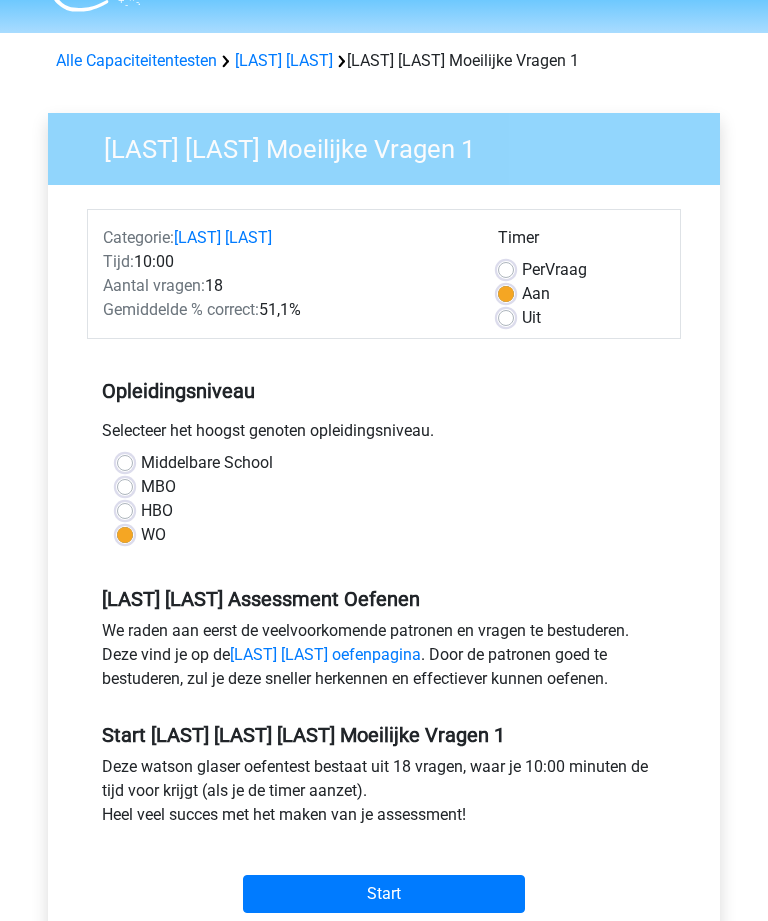 click on "Start" at bounding box center [384, 895] 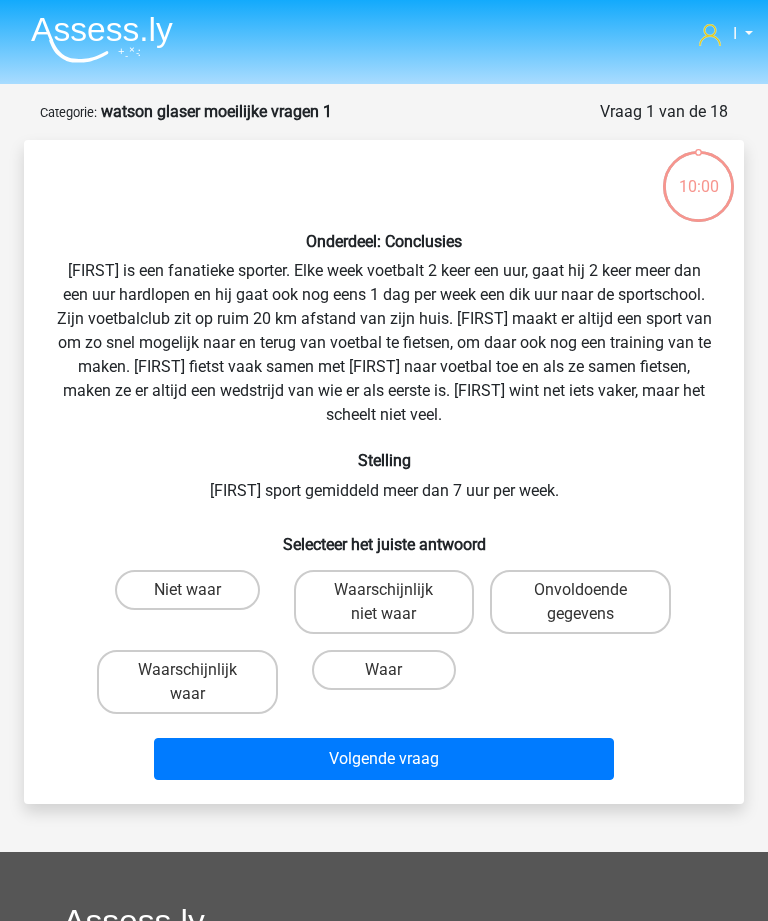 scroll, scrollTop: 0, scrollLeft: 0, axis: both 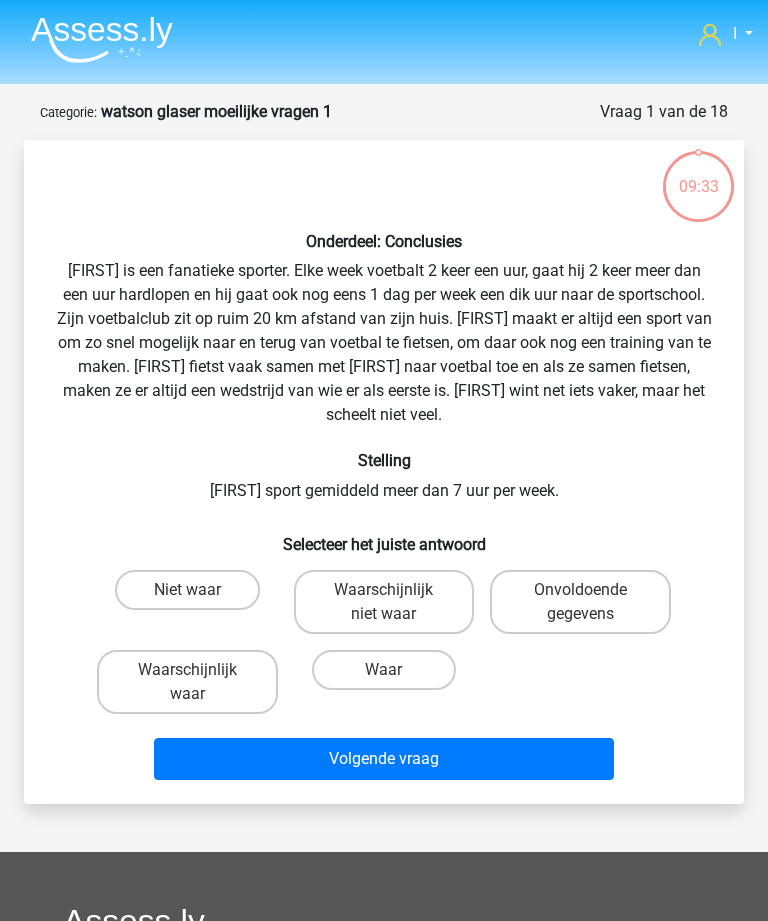 click on "Waarschijnlijk waar" at bounding box center (187, 682) 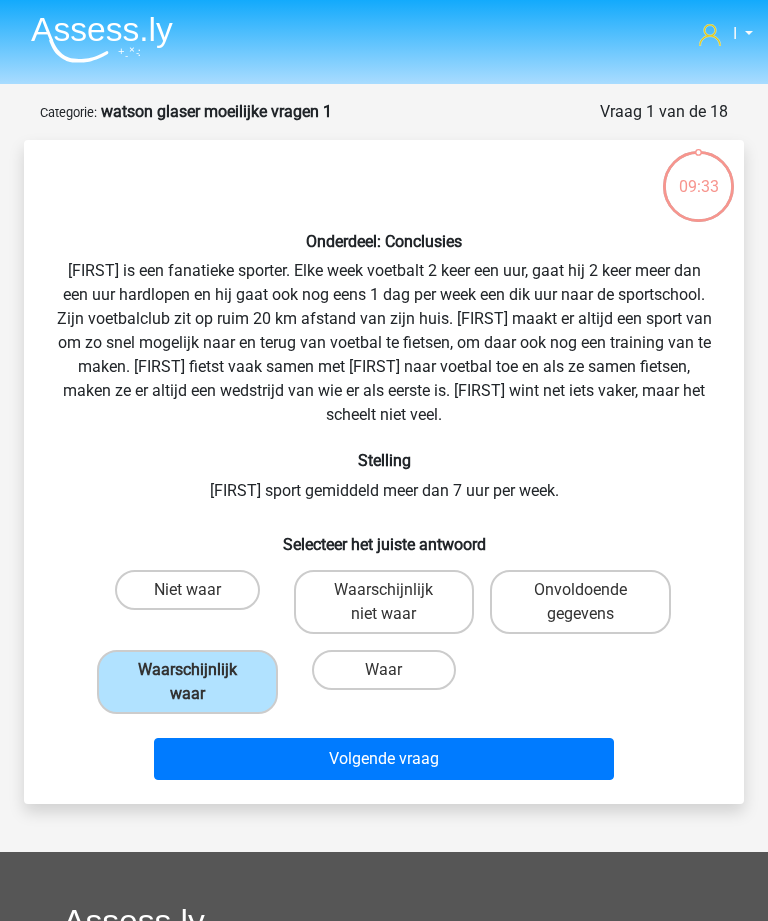 click on "Volgende vraag" at bounding box center (383, 759) 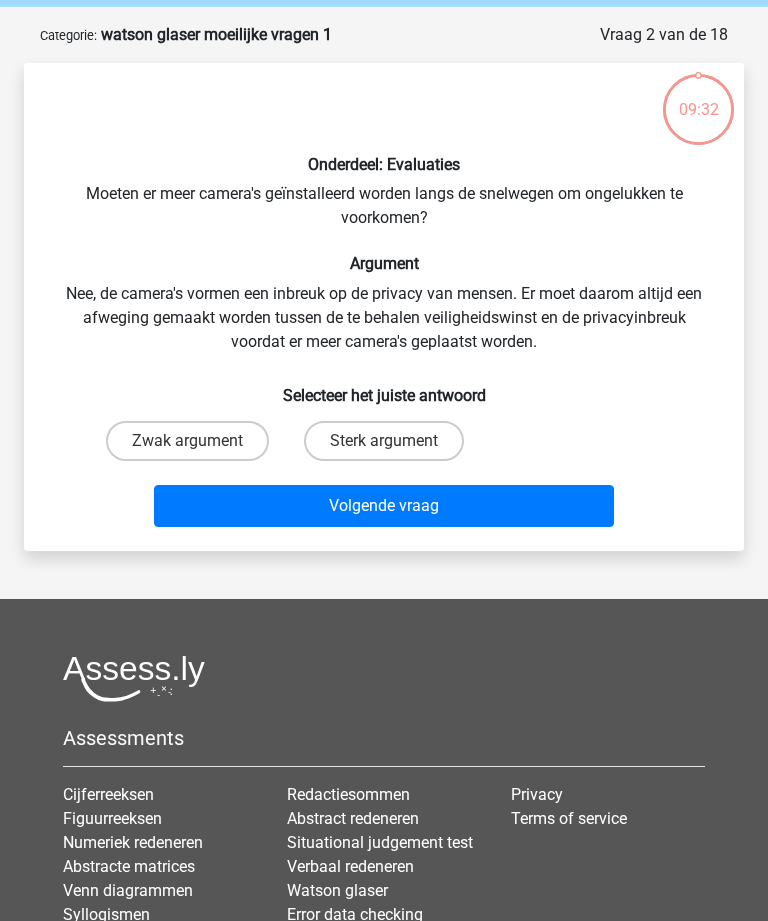 scroll, scrollTop: 100, scrollLeft: 0, axis: vertical 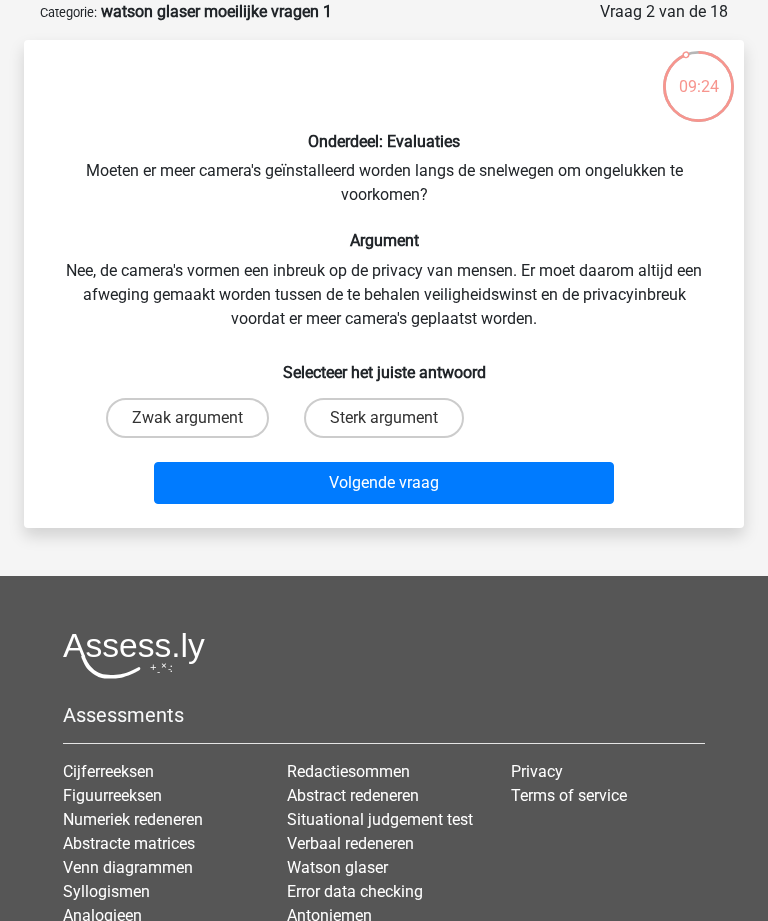 click on "Sterk argument" at bounding box center (390, 424) 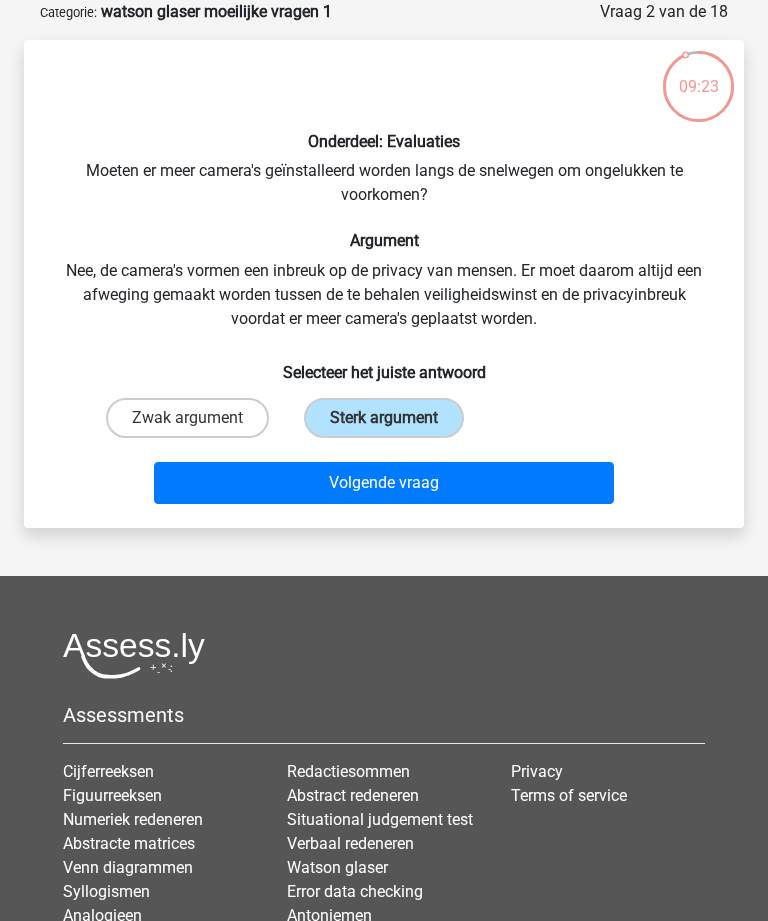 click on "Volgende vraag" at bounding box center [383, 483] 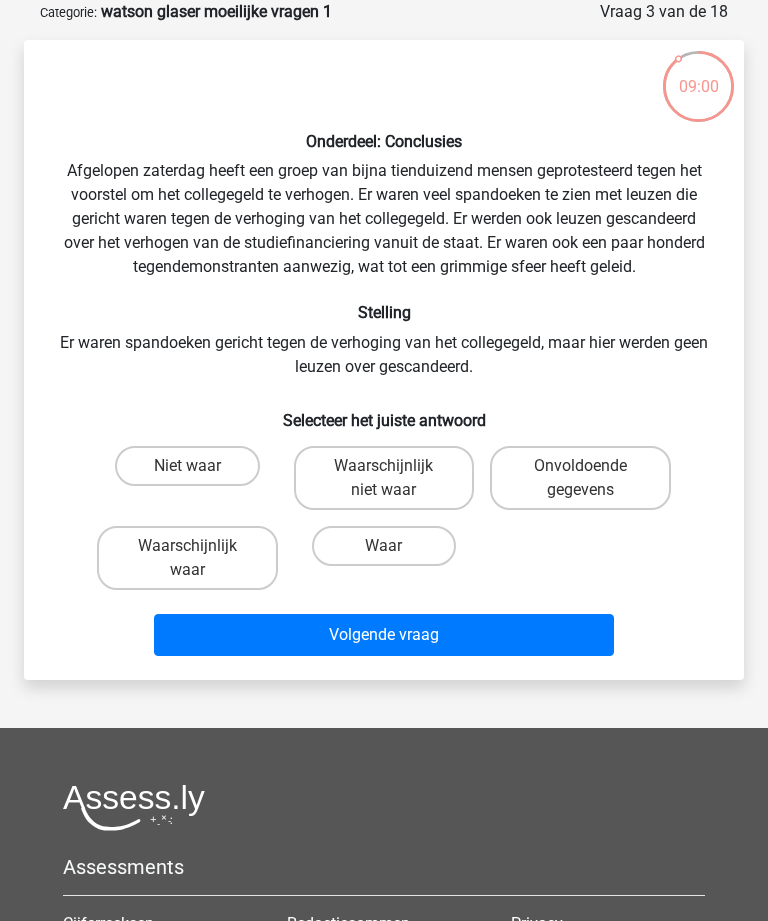 click on "Onvoldoende gegevens" at bounding box center [580, 478] 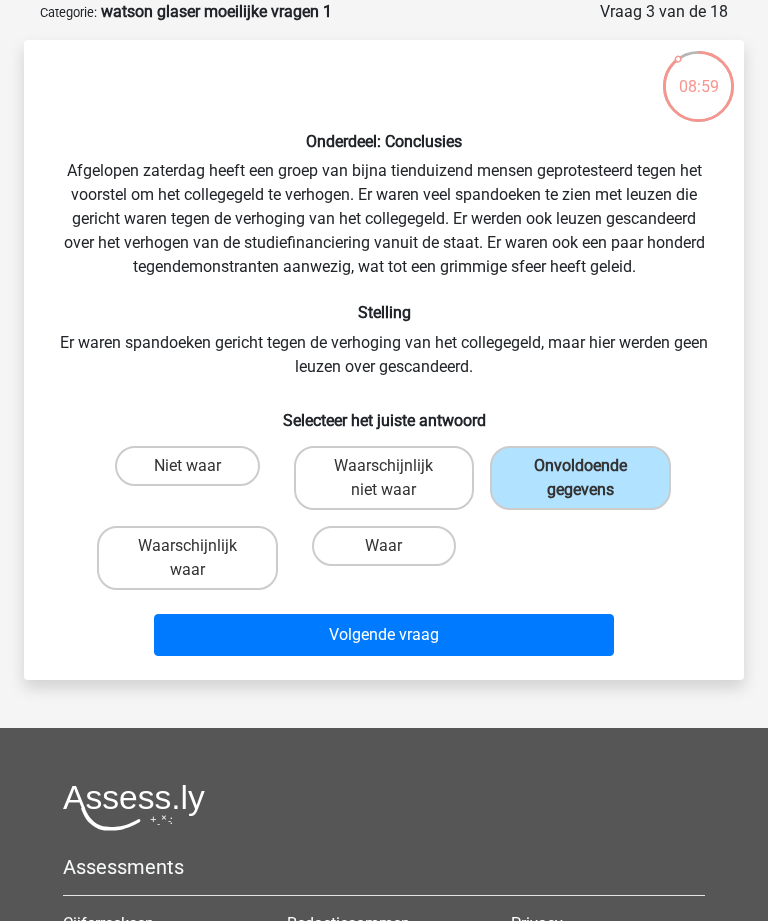 click on "Volgende vraag" at bounding box center (383, 635) 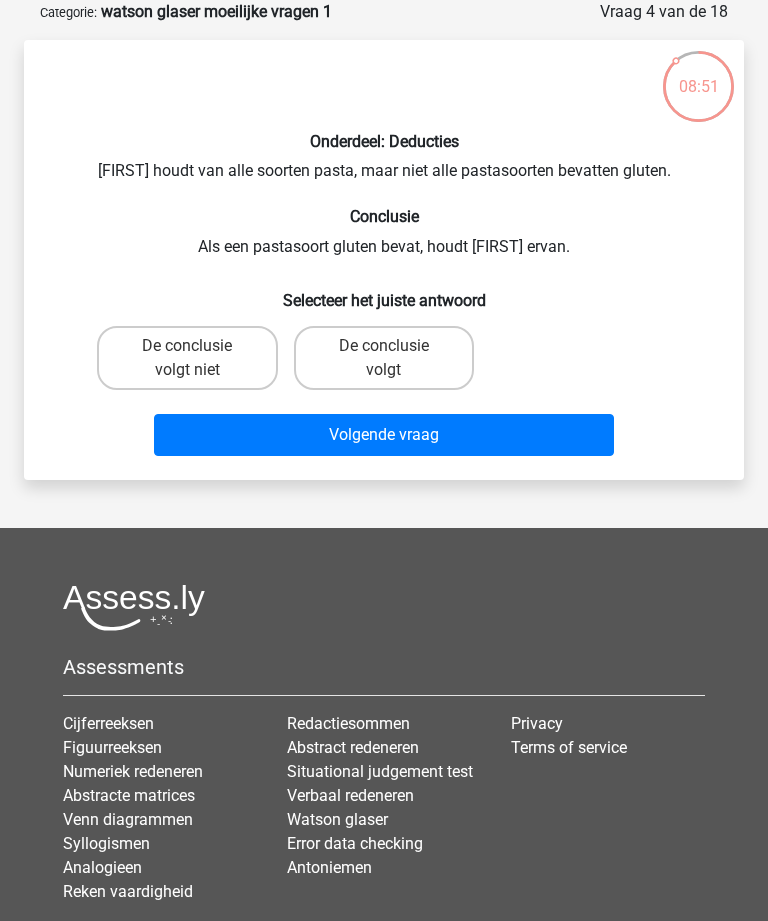 click on "De conclusie volgt" at bounding box center [384, 358] 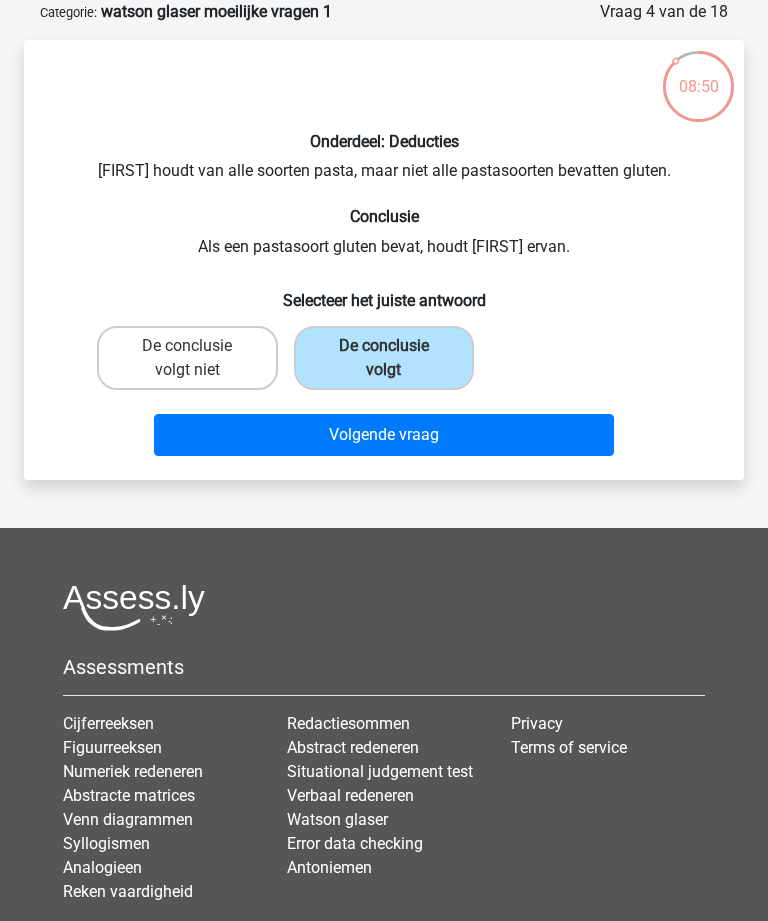 click on "Volgende vraag" at bounding box center [383, 435] 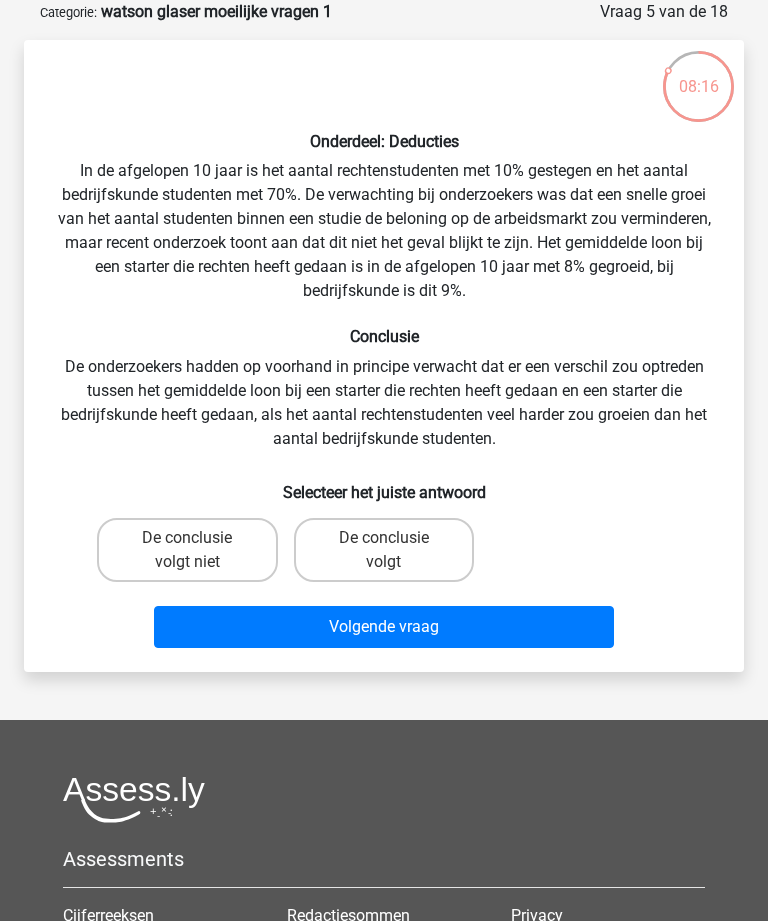 click on "De conclusie volgt niet" at bounding box center [187, 550] 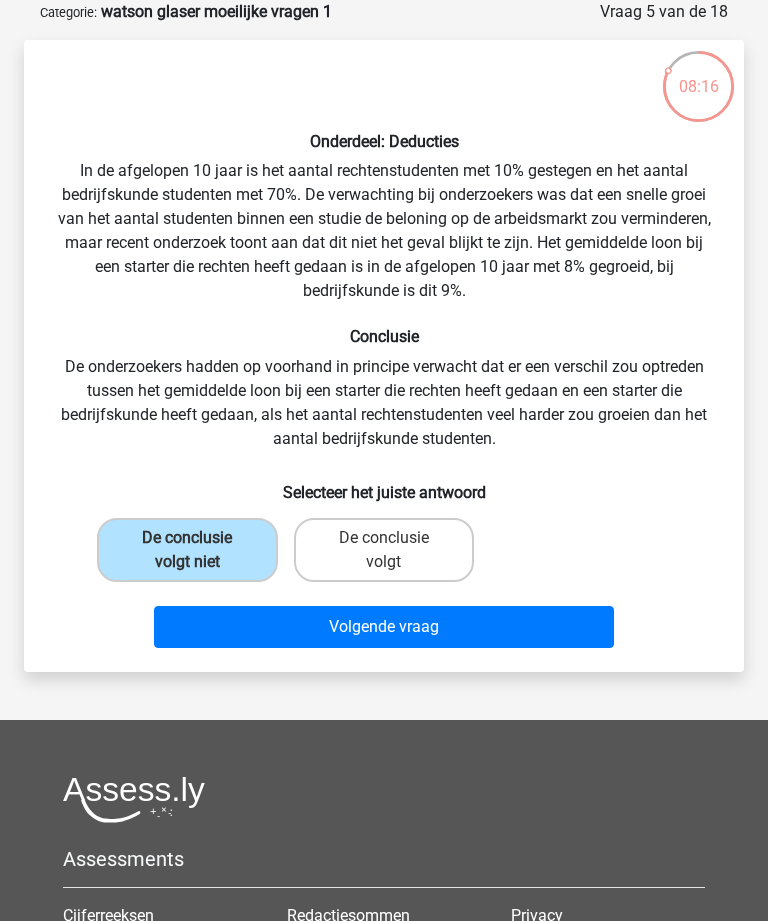 click on "Volgende vraag" at bounding box center (383, 627) 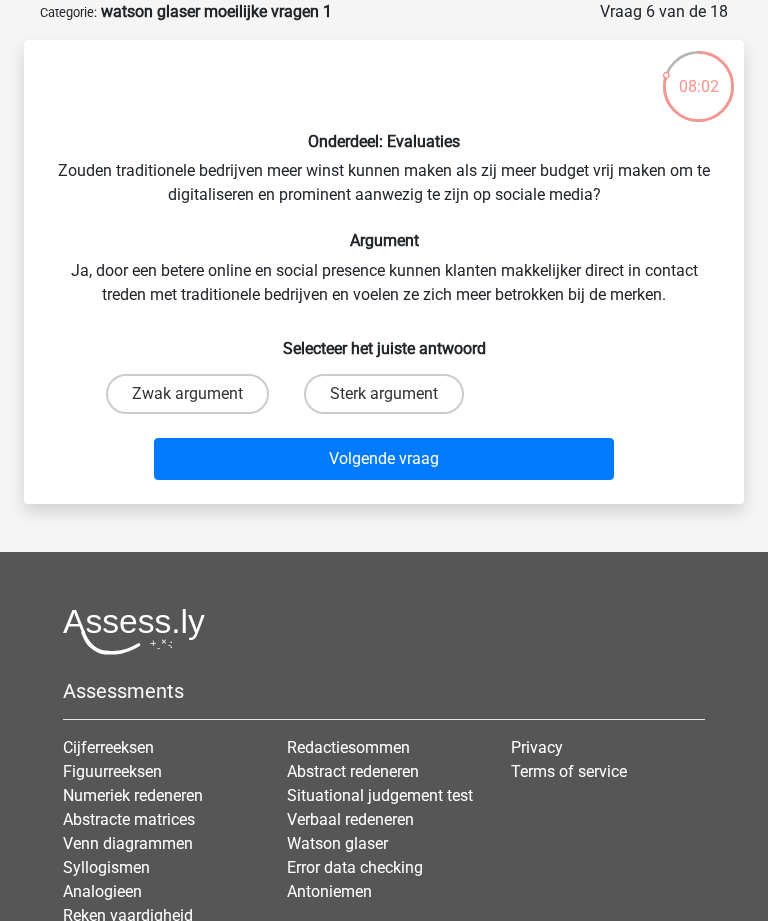 click on "Sterk argument" at bounding box center [384, 394] 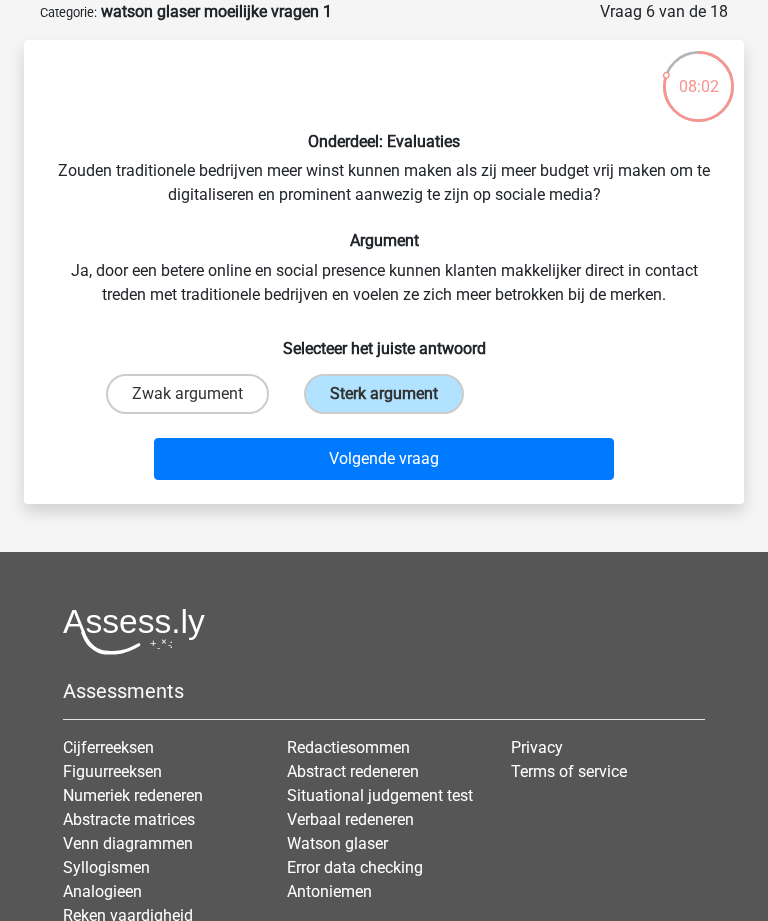 click on "Volgende vraag" at bounding box center (383, 459) 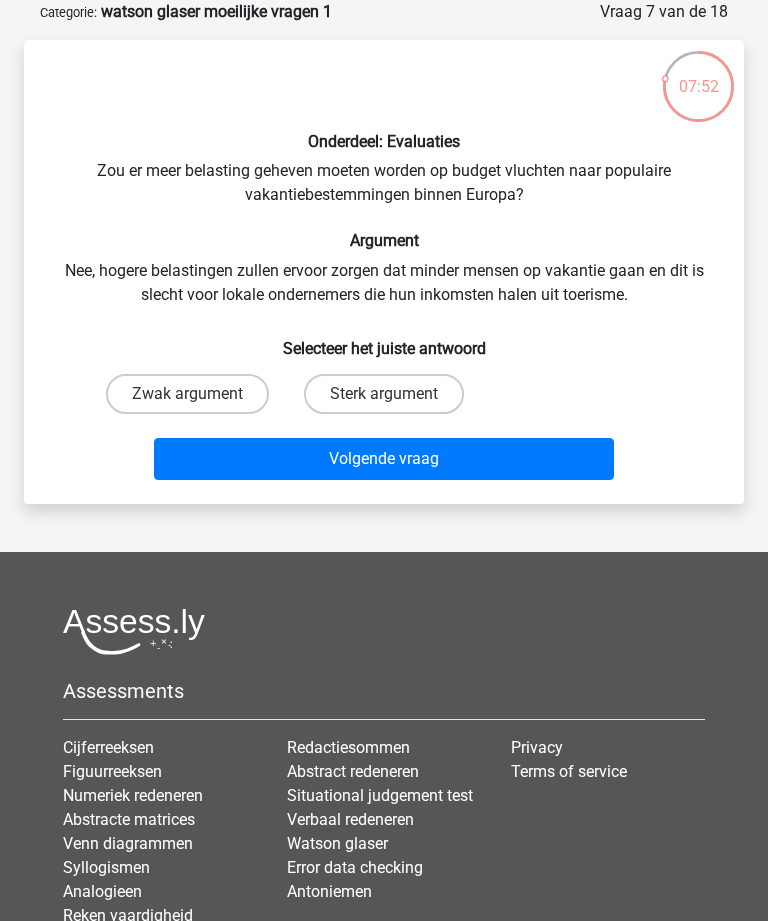 click on "Sterk argument" at bounding box center (384, 394) 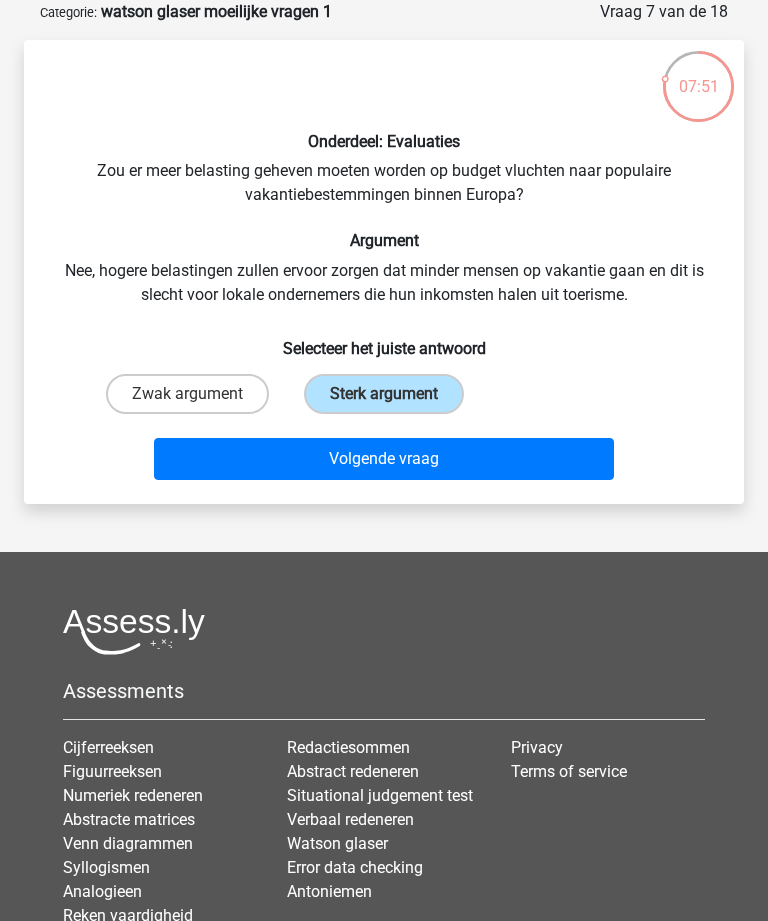 click on "Volgende vraag" at bounding box center (383, 459) 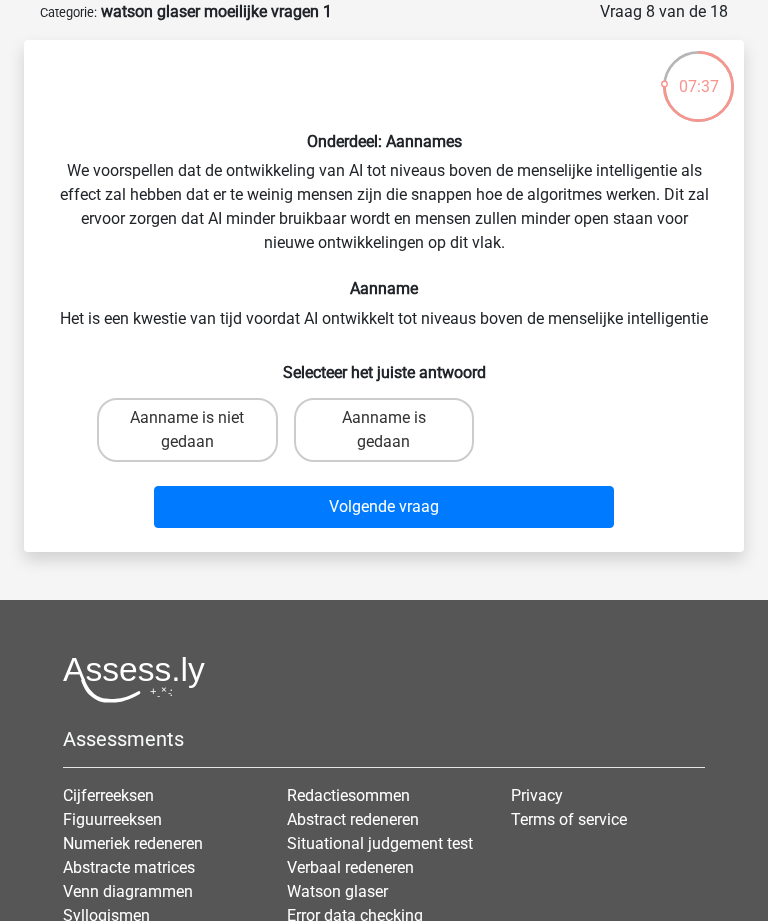 click on "Aanname is niet gedaan" at bounding box center (187, 430) 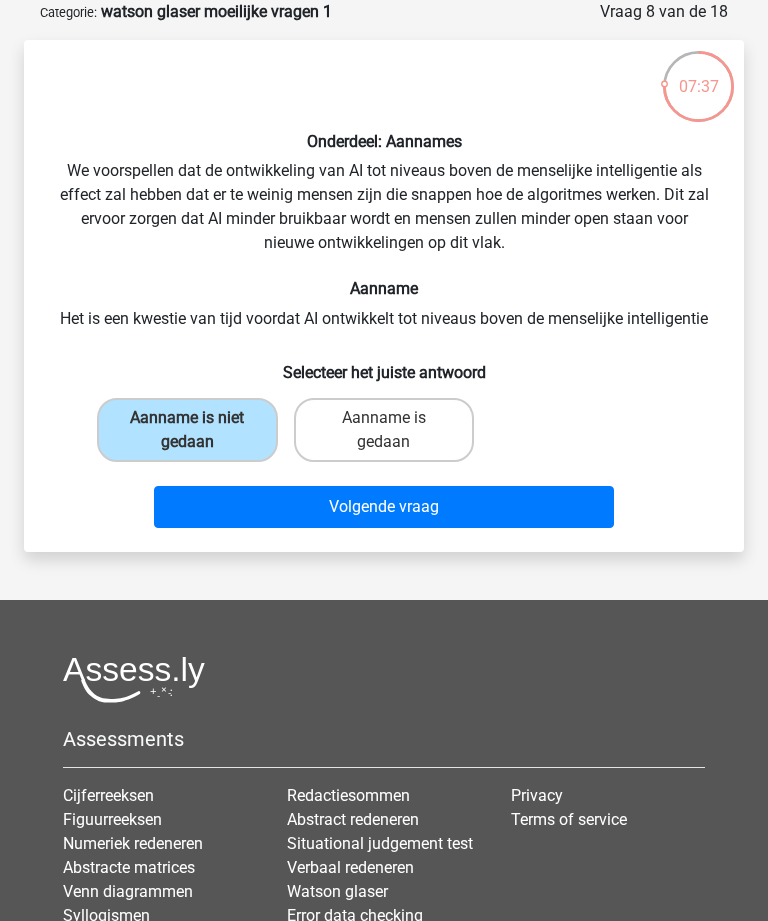 click on "Volgende vraag" at bounding box center (383, 507) 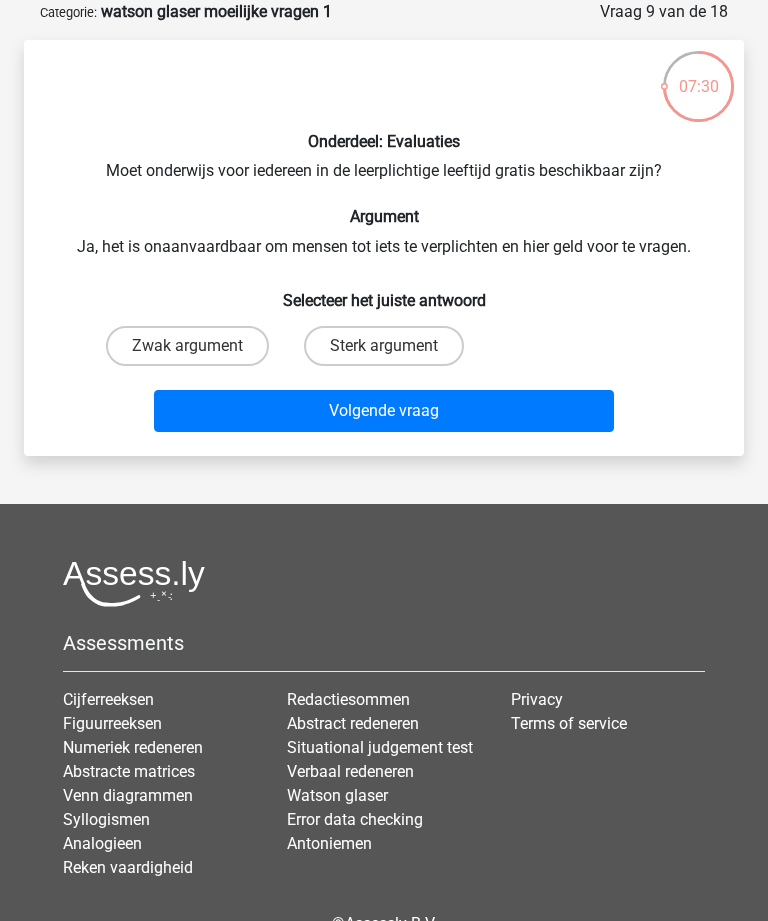 click on "Zwak argument" at bounding box center (187, 346) 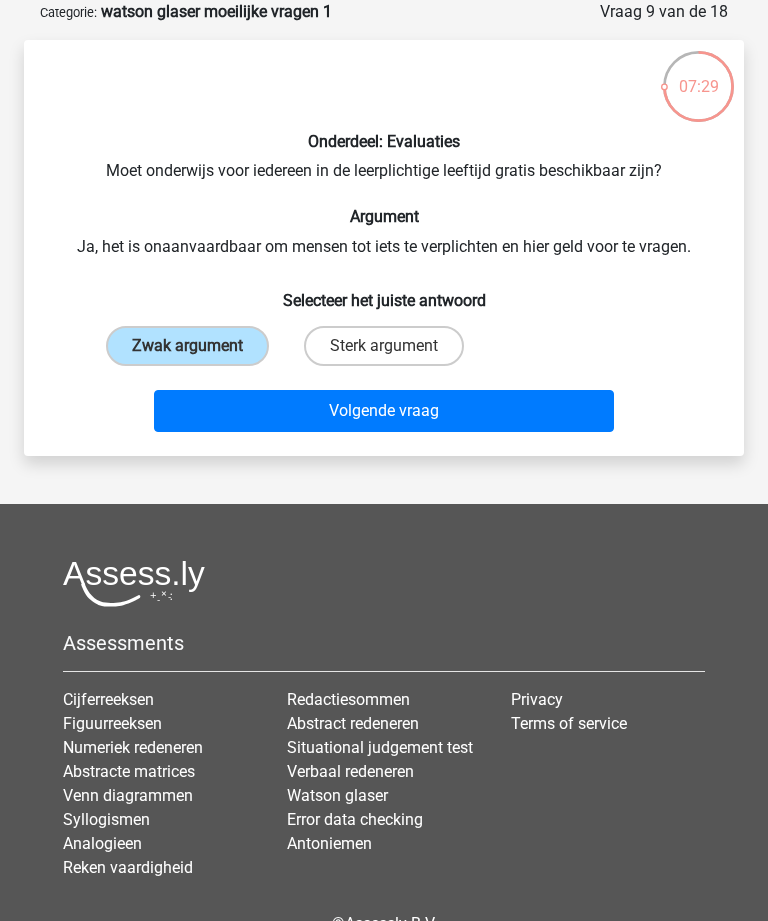 click on "Volgende vraag" at bounding box center [383, 411] 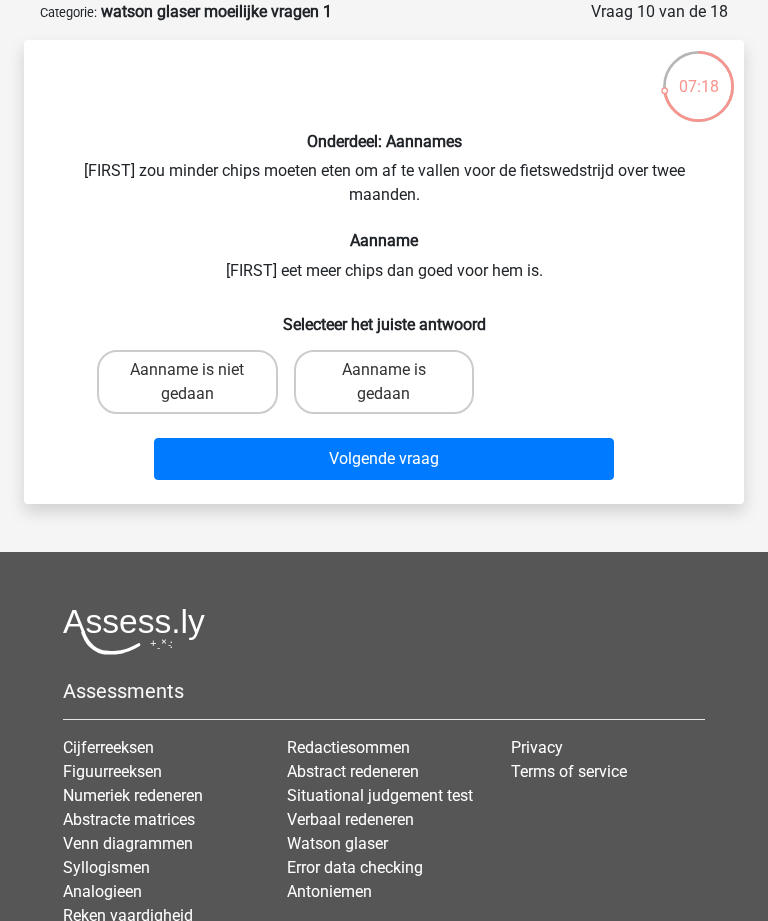 click on "Aanname is niet gedaan" at bounding box center [193, 376] 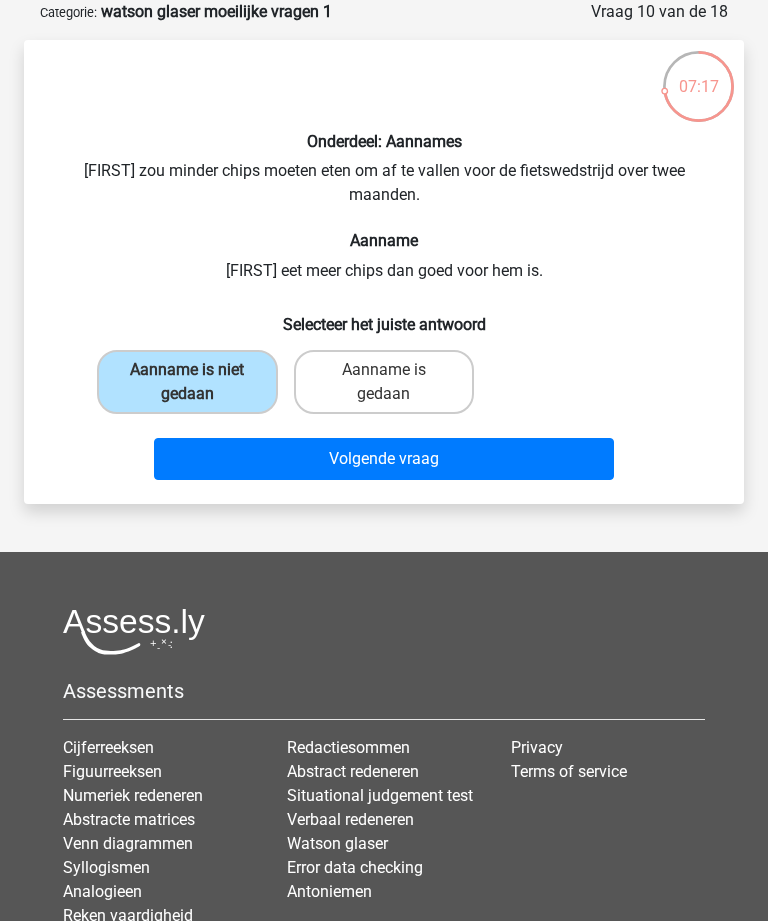 click on "Volgende vraag" at bounding box center [383, 459] 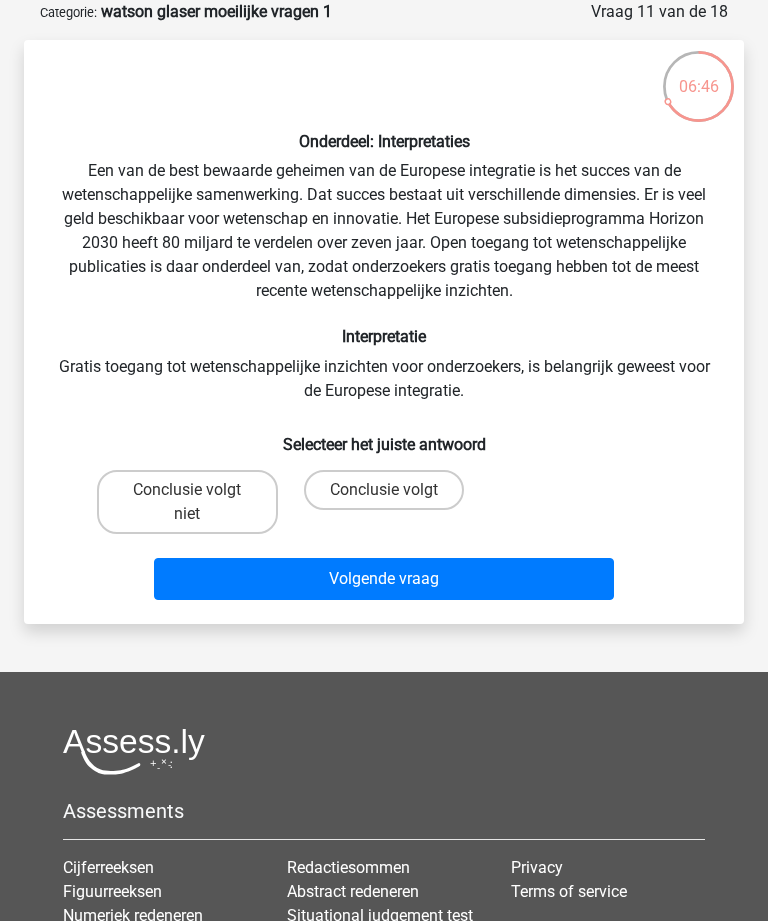 click on "Conclusie volgt" at bounding box center (384, 490) 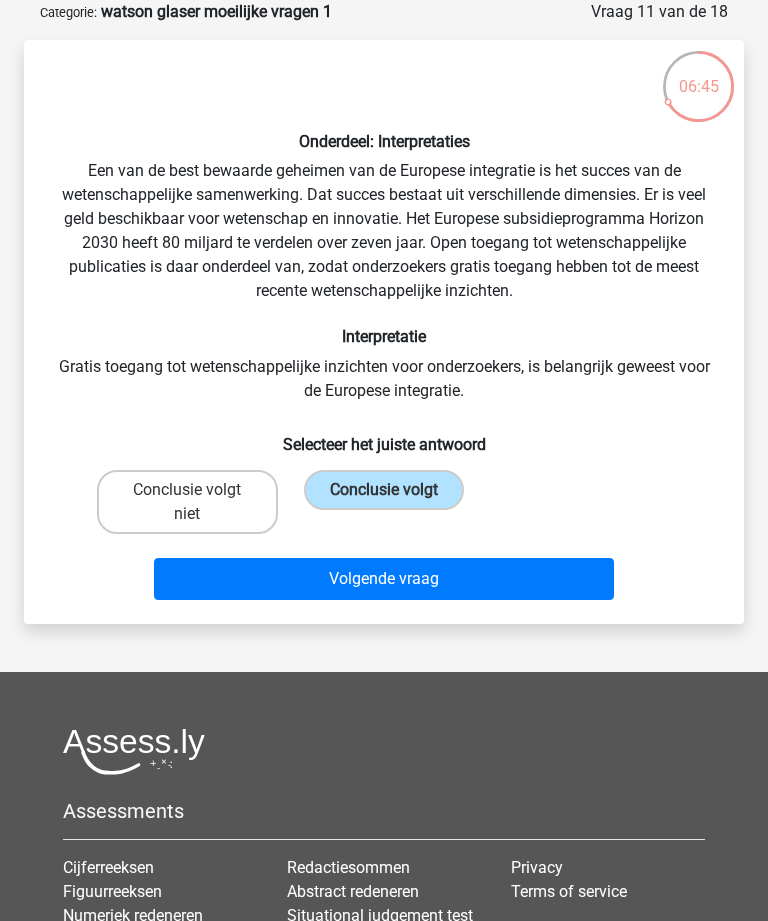 click on "Volgende vraag" at bounding box center [383, 579] 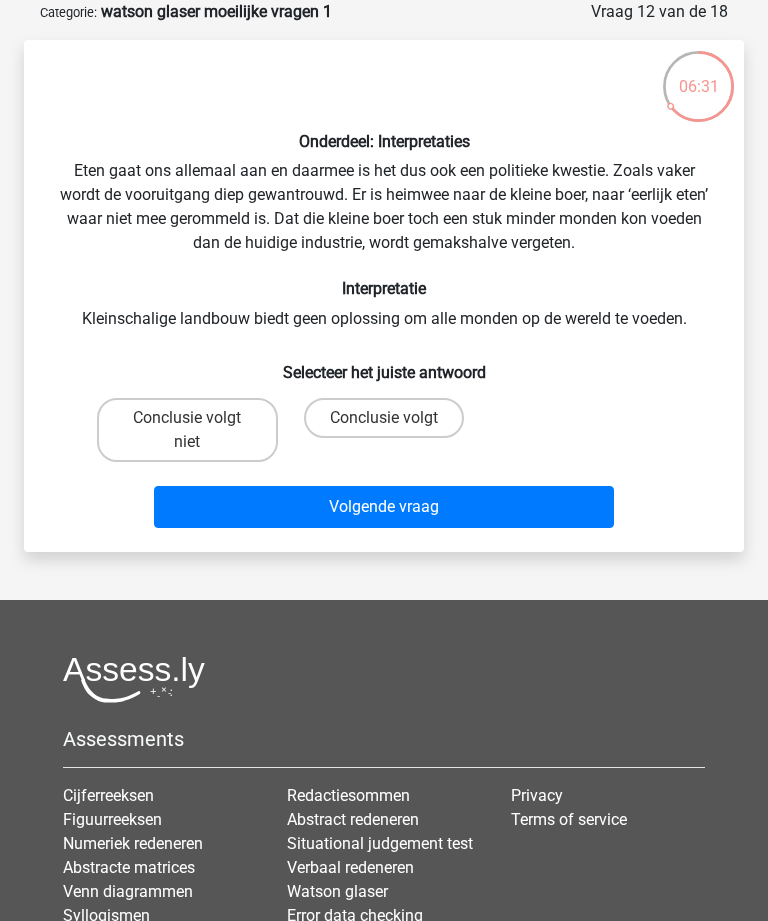 click on "Conclusie volgt niet" at bounding box center (187, 430) 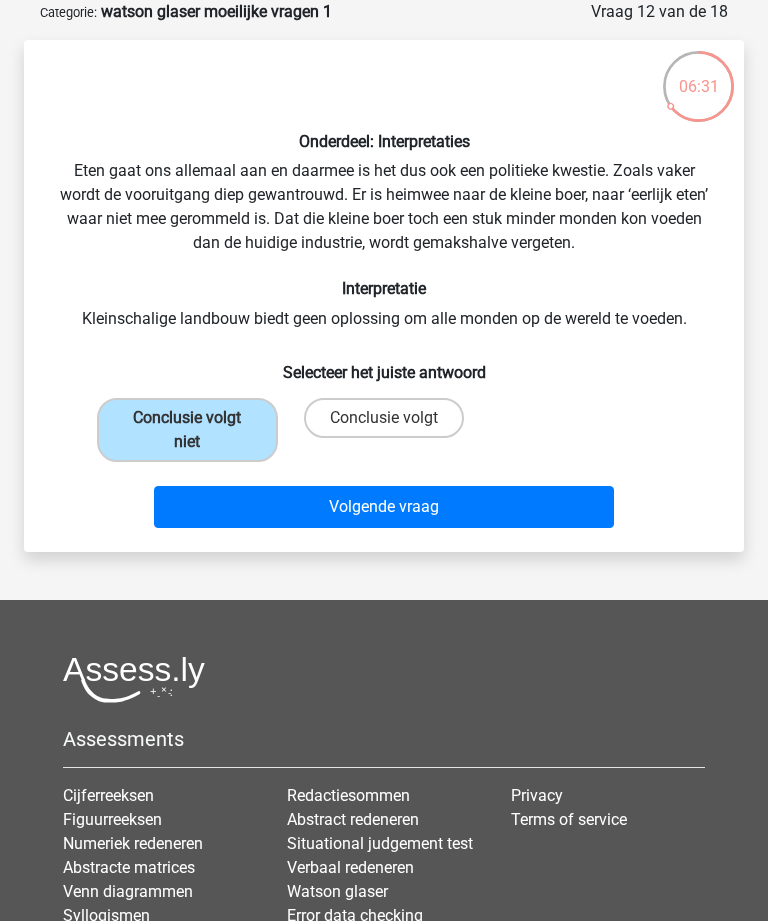 click on "Volgende vraag" at bounding box center (383, 507) 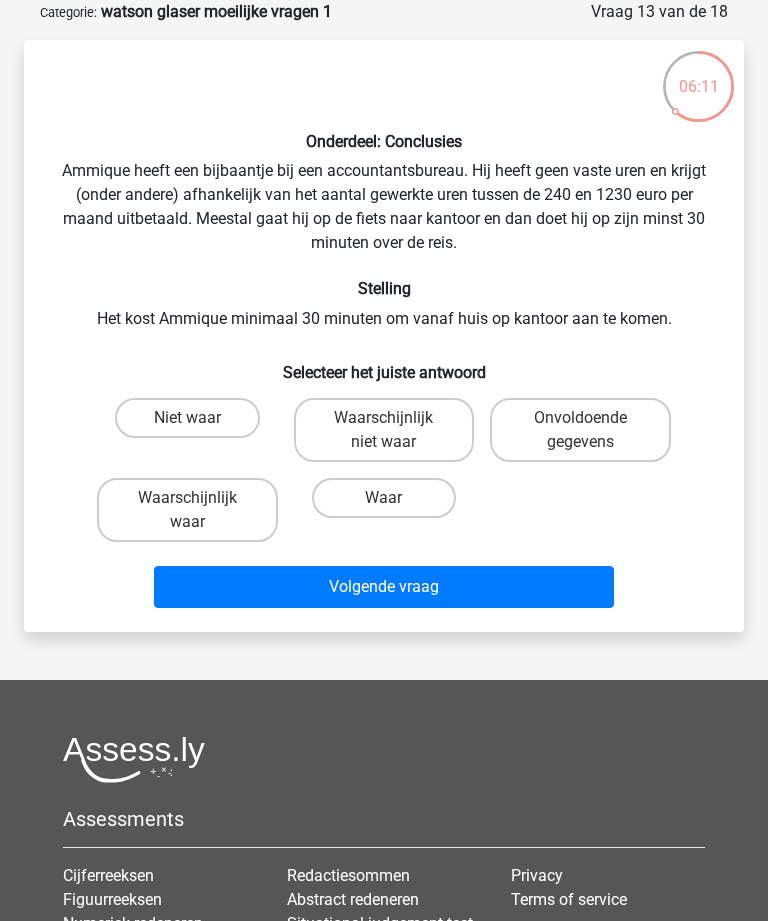 click on "Waarschijnlijk waar" at bounding box center [187, 510] 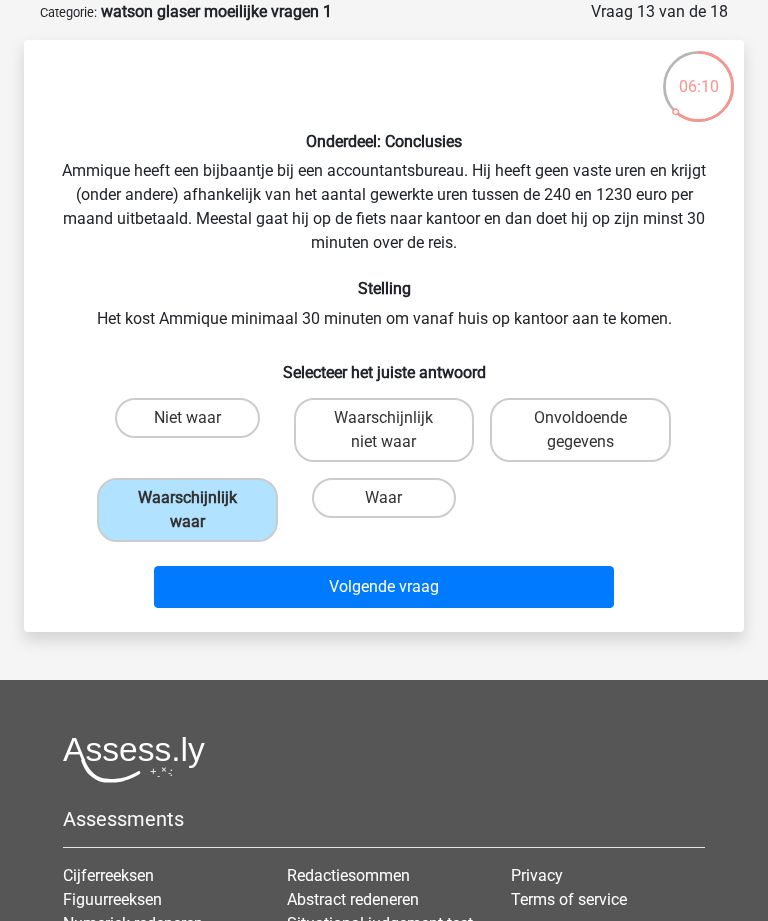 click on "Volgende vraag" at bounding box center [383, 587] 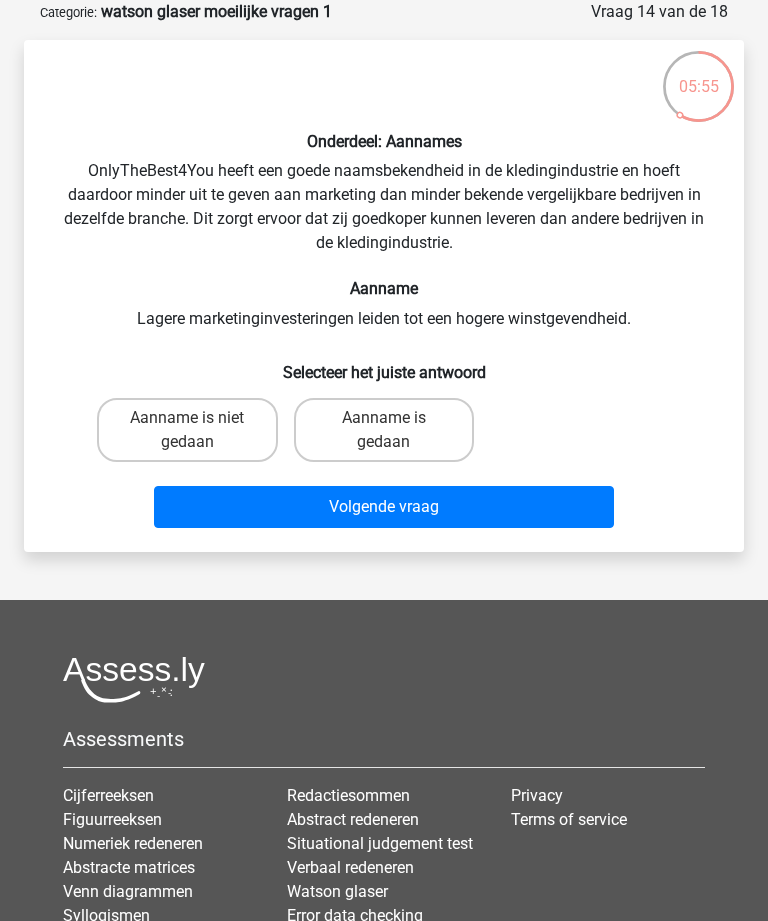 click on "Aanname is niet gedaan" at bounding box center (187, 430) 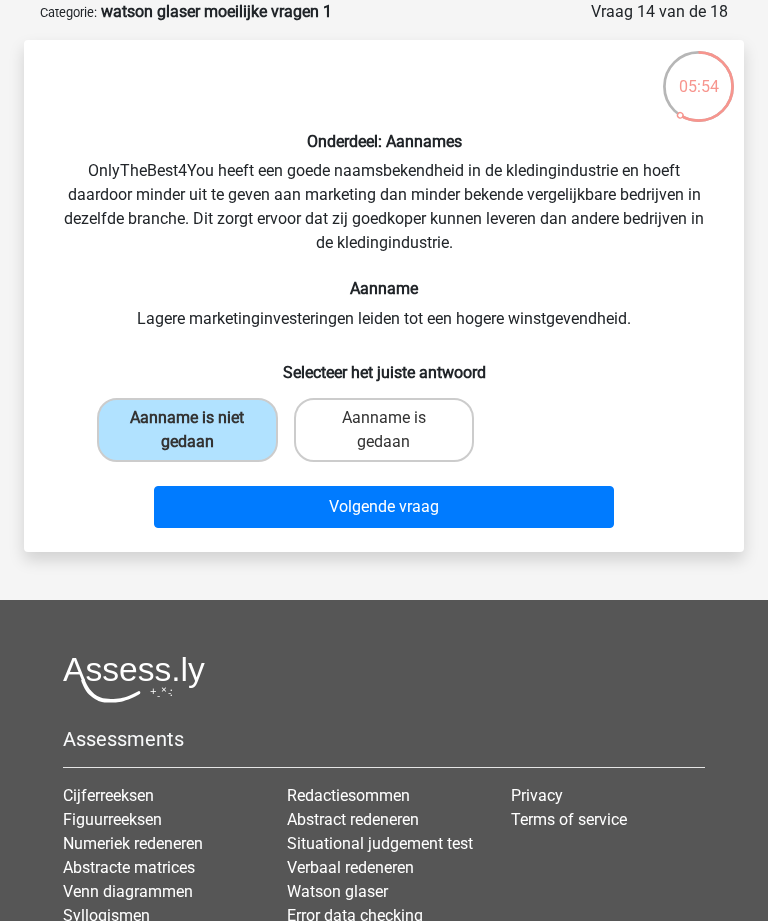 click on "Volgende vraag" at bounding box center [383, 507] 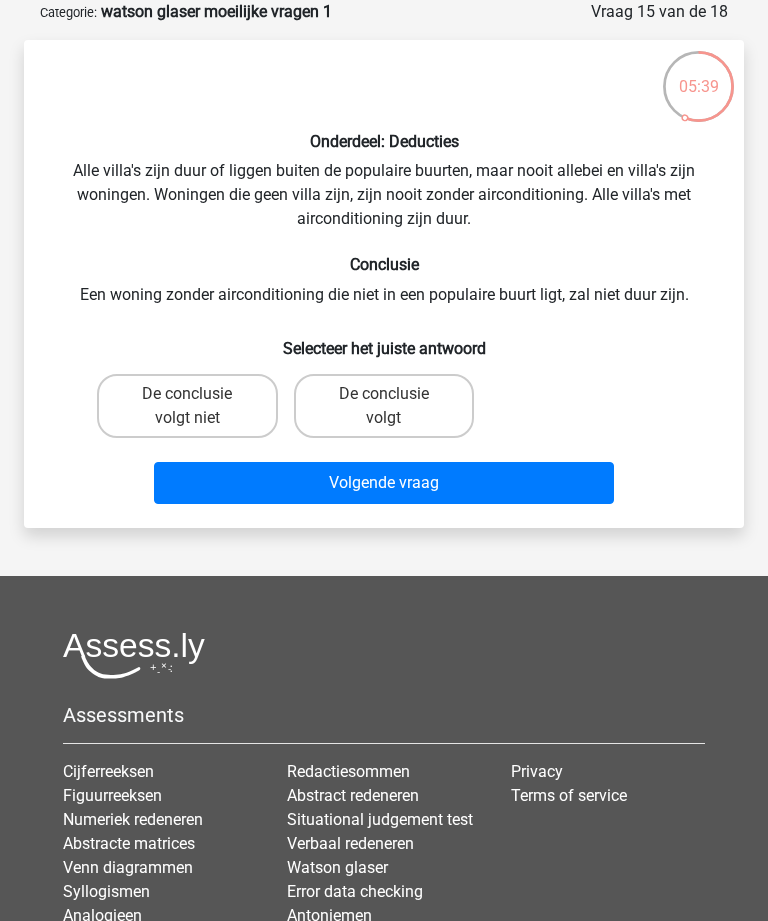 click on "De conclusie volgt" at bounding box center (390, 400) 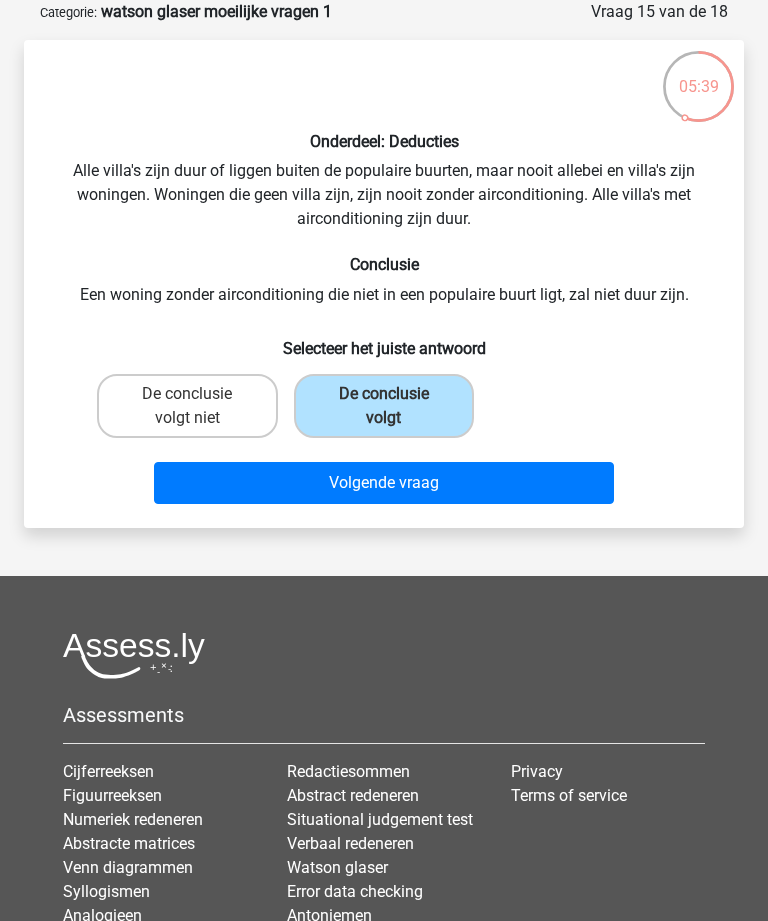 click on "Volgende vraag" at bounding box center [383, 483] 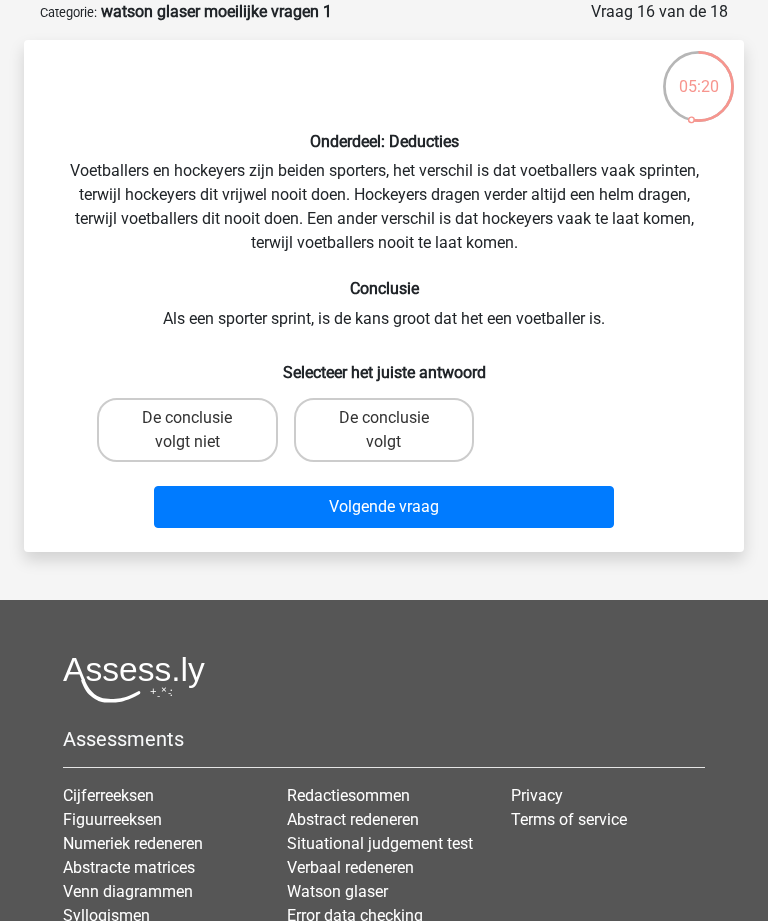 click on "De conclusie volgt niet" at bounding box center (187, 430) 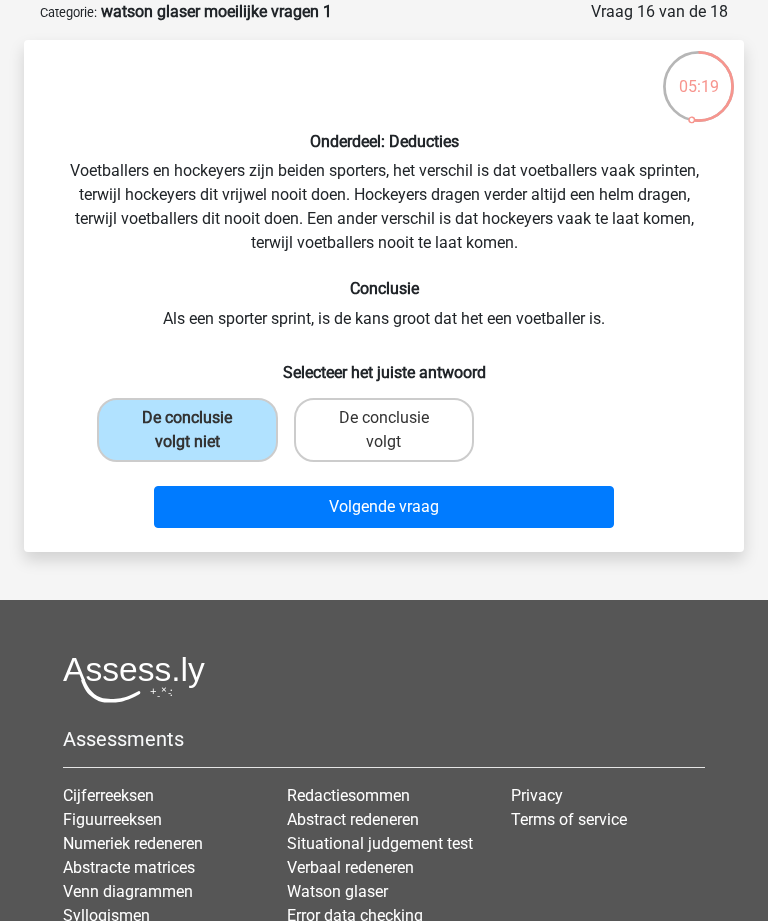 click on "Volgende vraag" at bounding box center (383, 507) 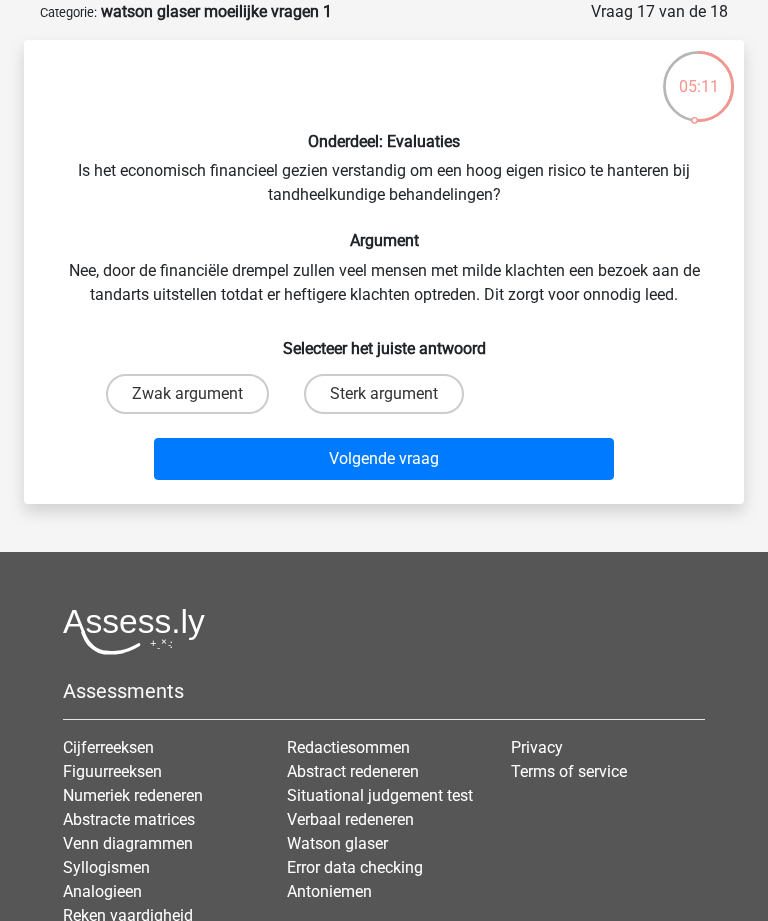 click on "Sterk argument" at bounding box center [384, 394] 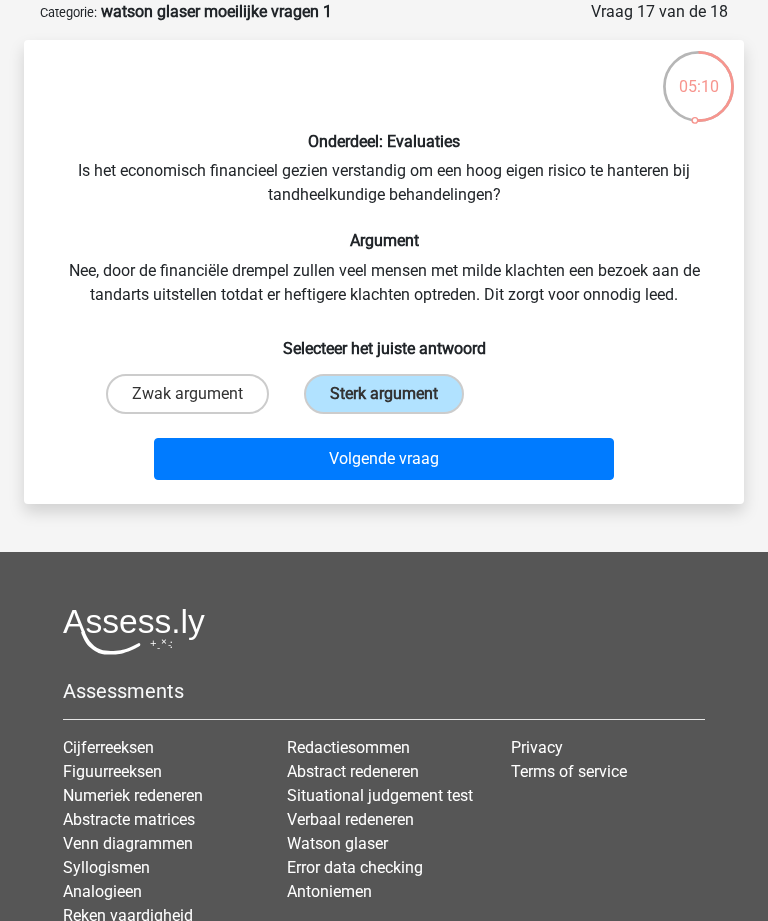 click on "Volgende vraag" at bounding box center [383, 459] 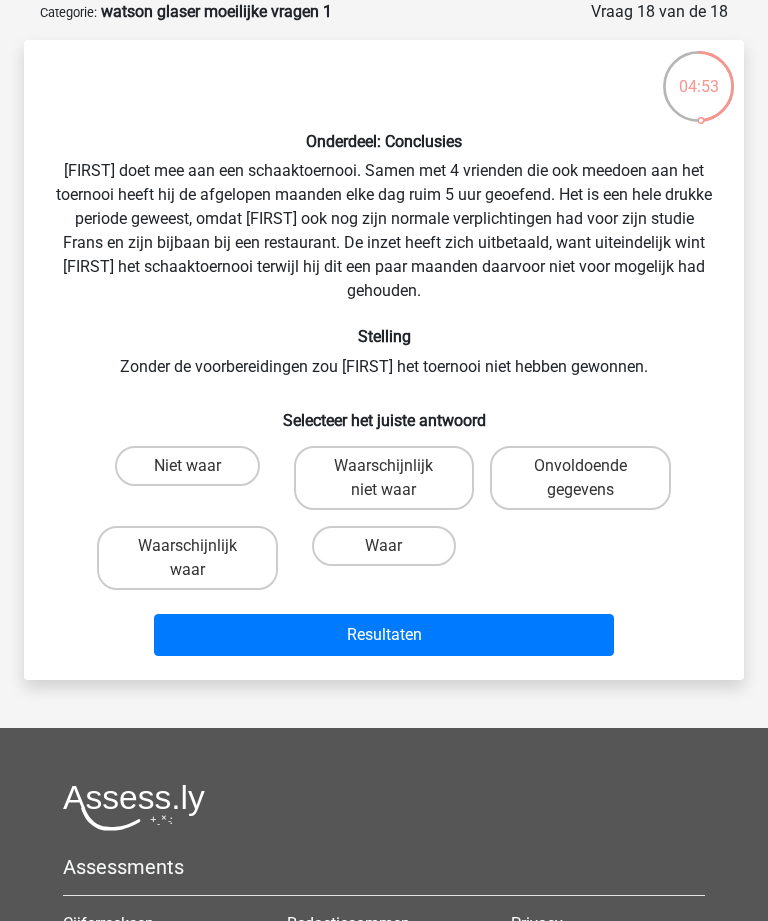 click on "Waar" at bounding box center (384, 546) 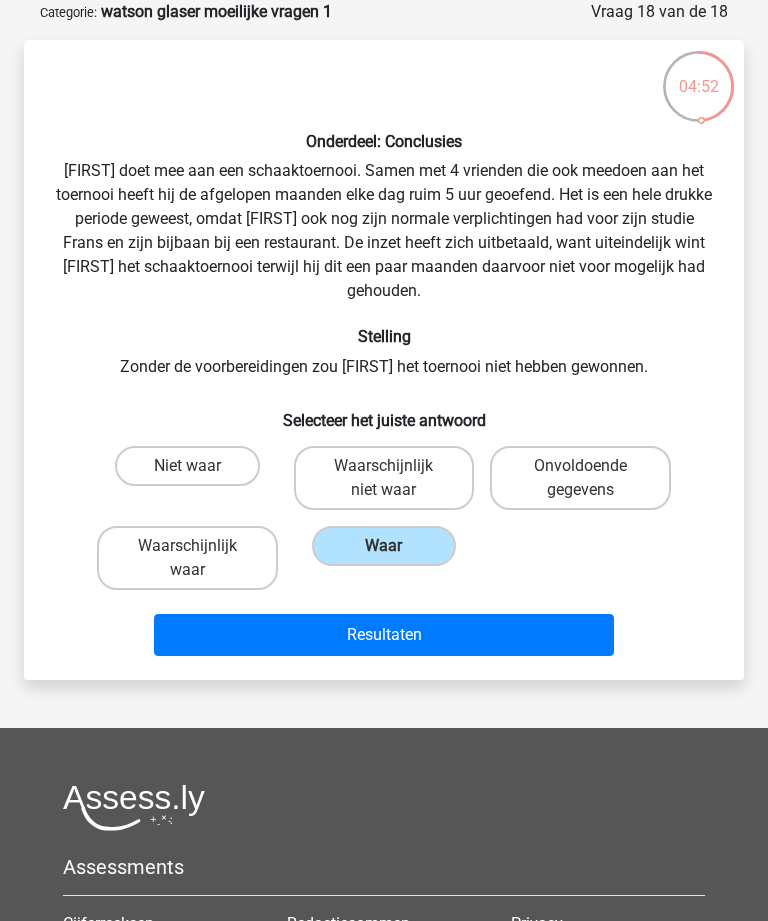 click on "Resultaten" at bounding box center [383, 635] 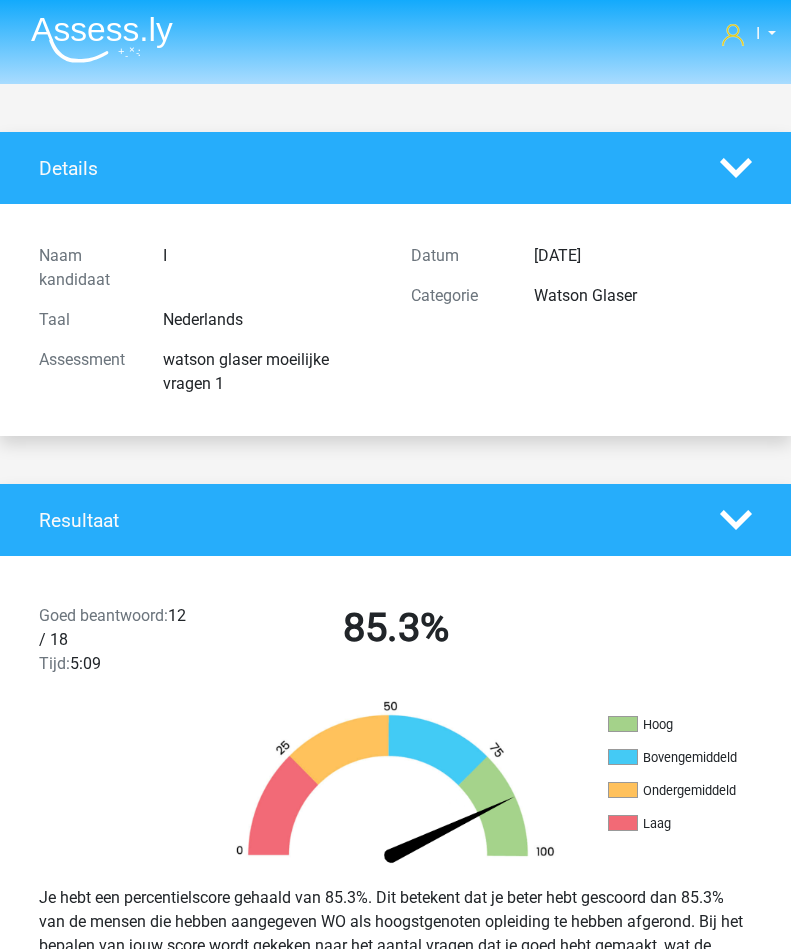 scroll, scrollTop: 0, scrollLeft: 0, axis: both 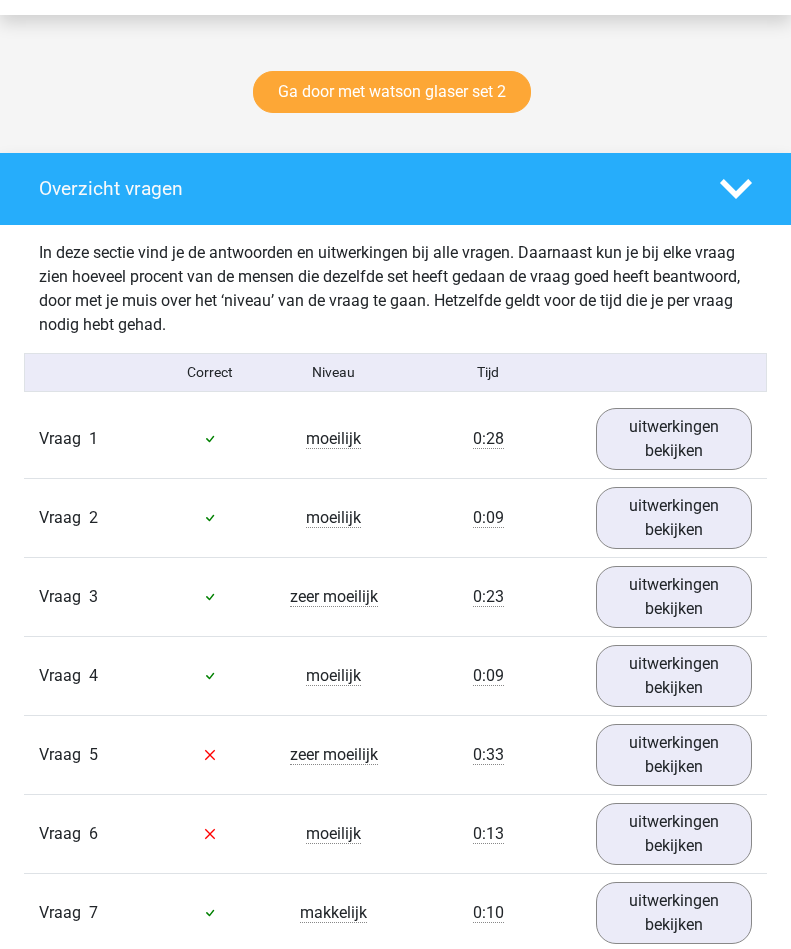 click on "uitwerkingen bekijken" at bounding box center (674, 755) 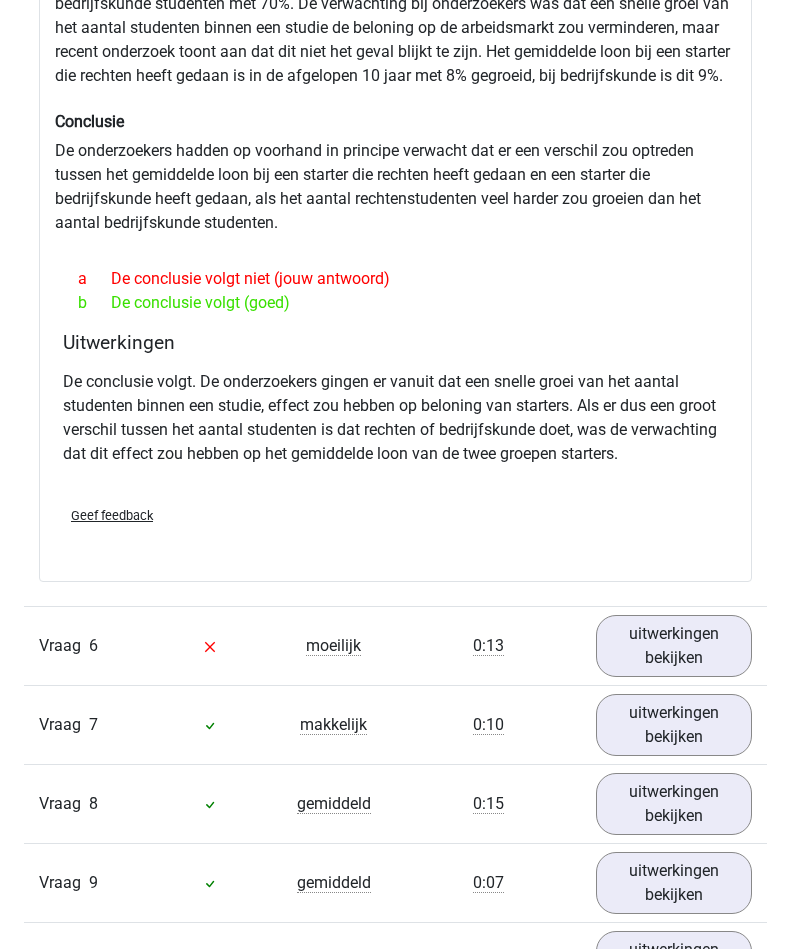 scroll, scrollTop: 1909, scrollLeft: 0, axis: vertical 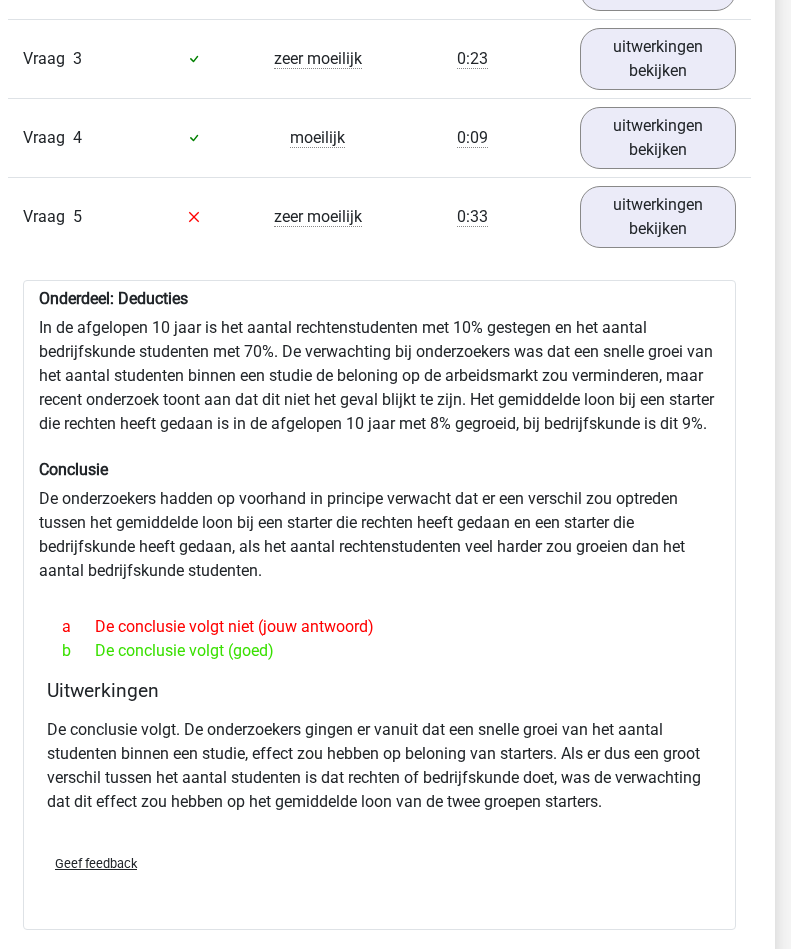 click on "uitwerkingen bekijken" at bounding box center [658, 217] 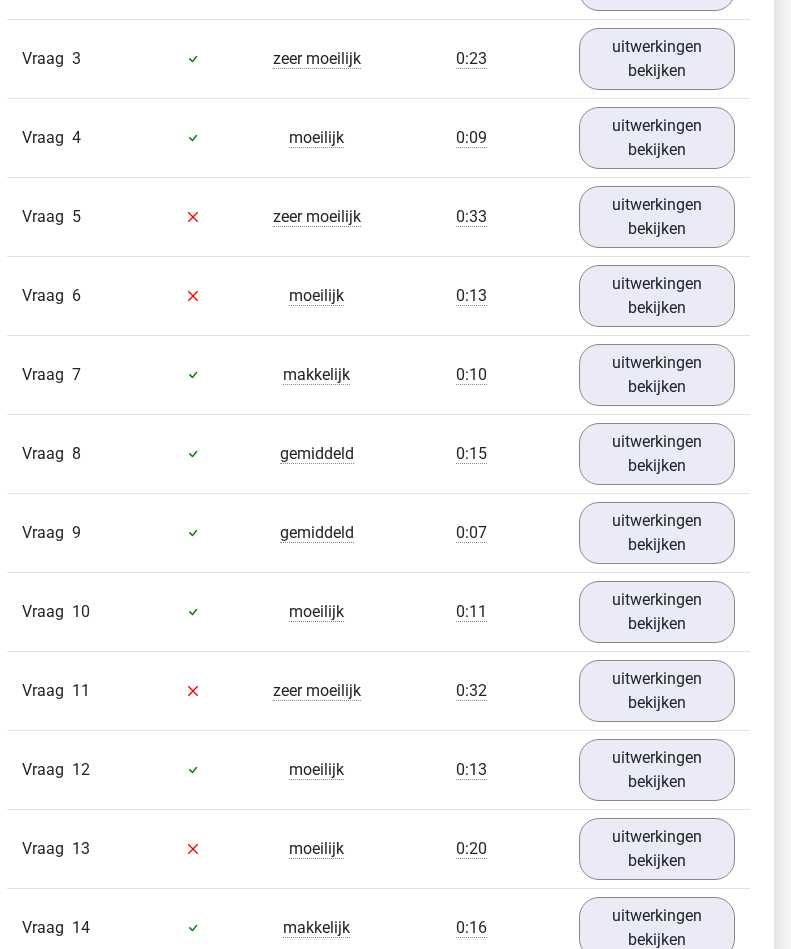 click on "uitwerkingen bekijken" at bounding box center [657, 296] 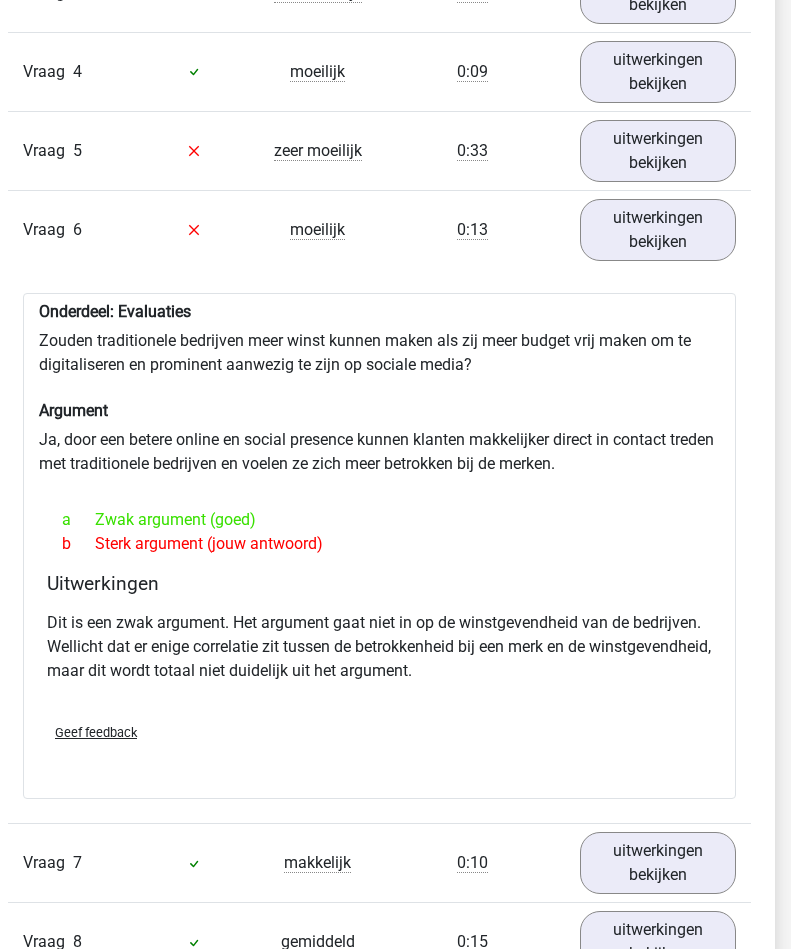scroll, scrollTop: 1611, scrollLeft: 17, axis: both 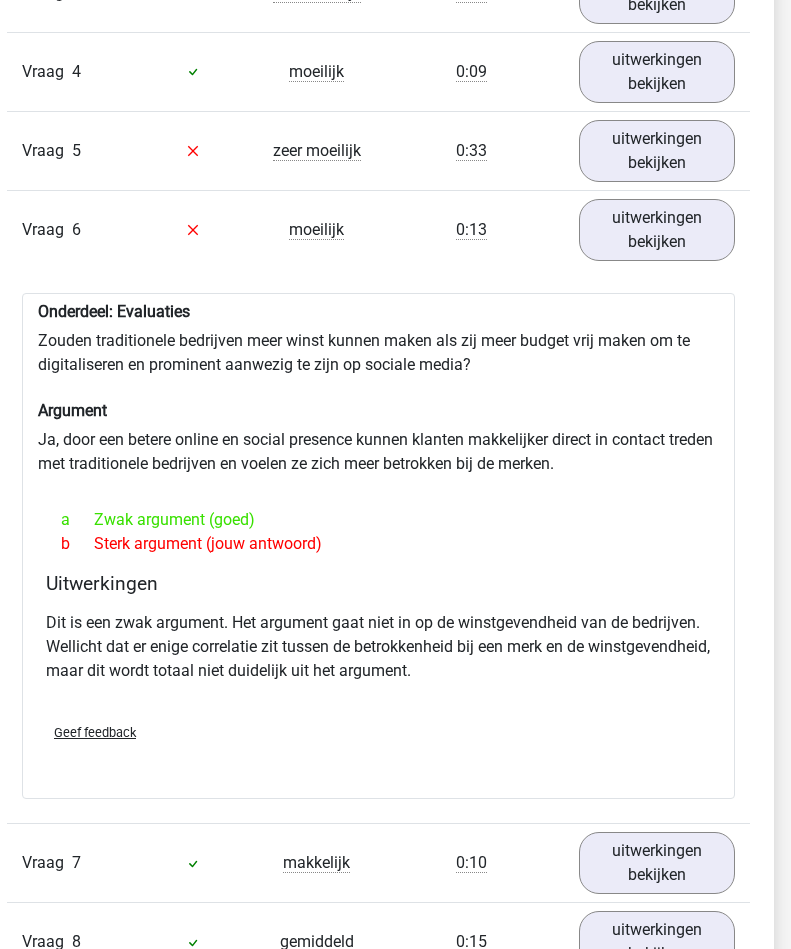 click on "uitwerkingen bekijken" at bounding box center (657, 230) 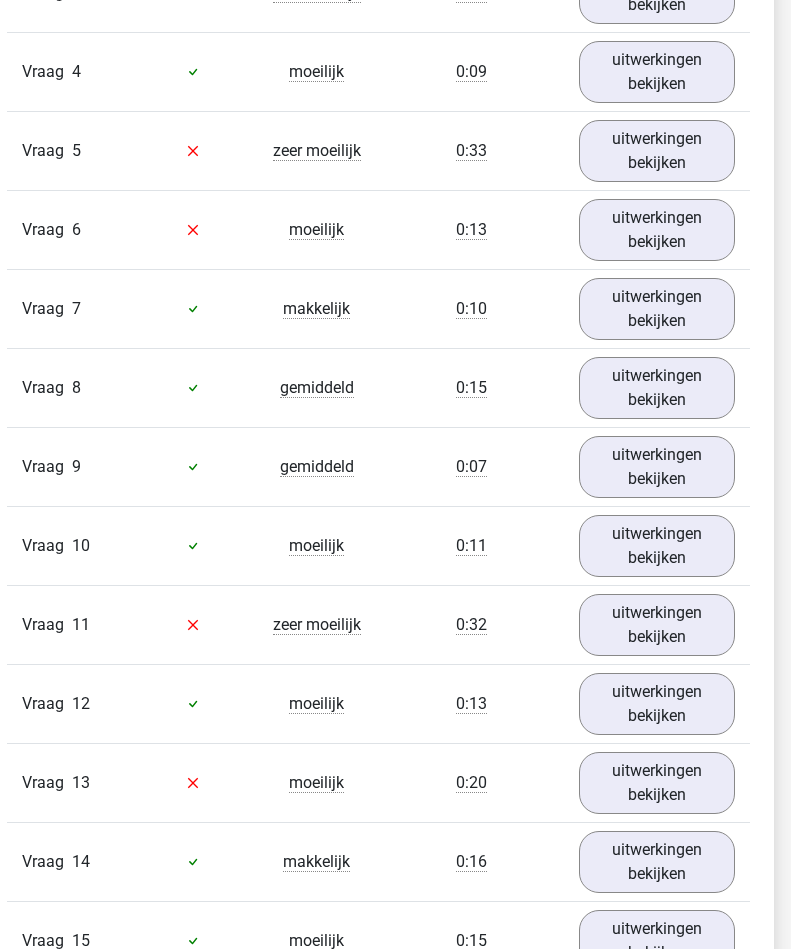 click on "uitwerkingen bekijken" at bounding box center [657, 625] 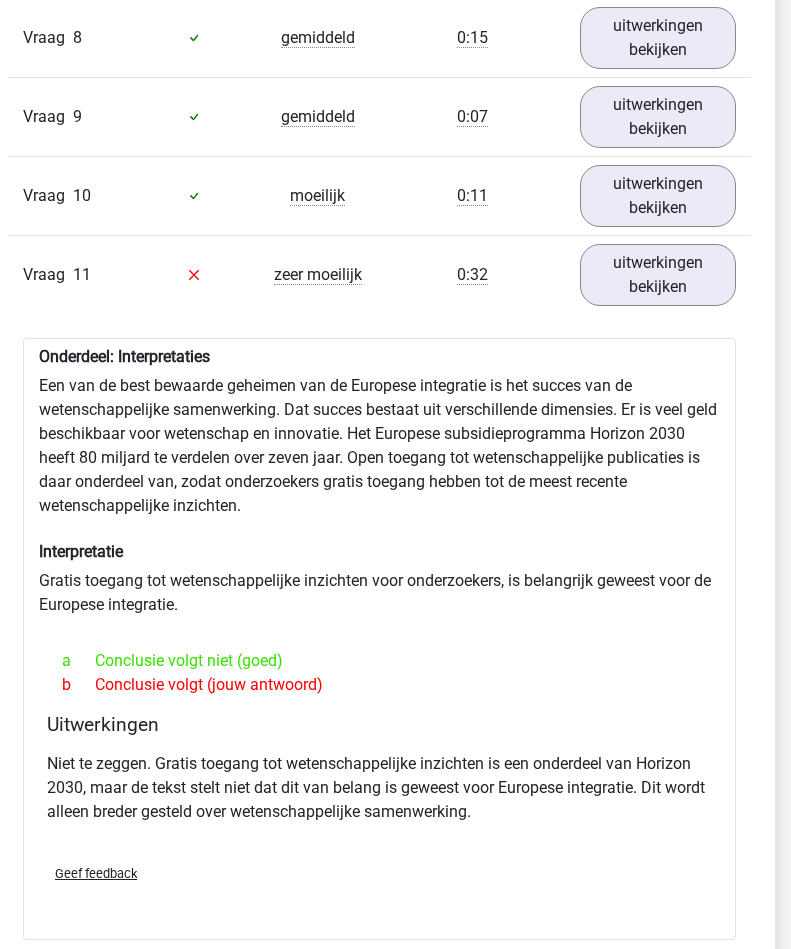 scroll, scrollTop: 1964, scrollLeft: 16, axis: both 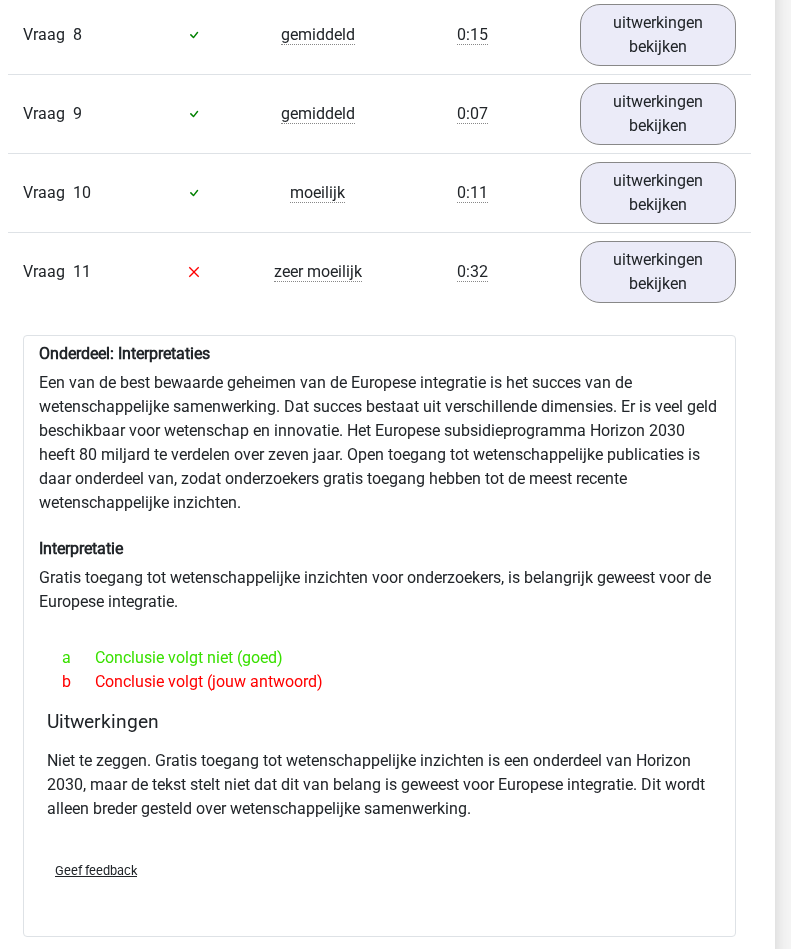 click on "uitwerkingen bekijken" at bounding box center (658, 272) 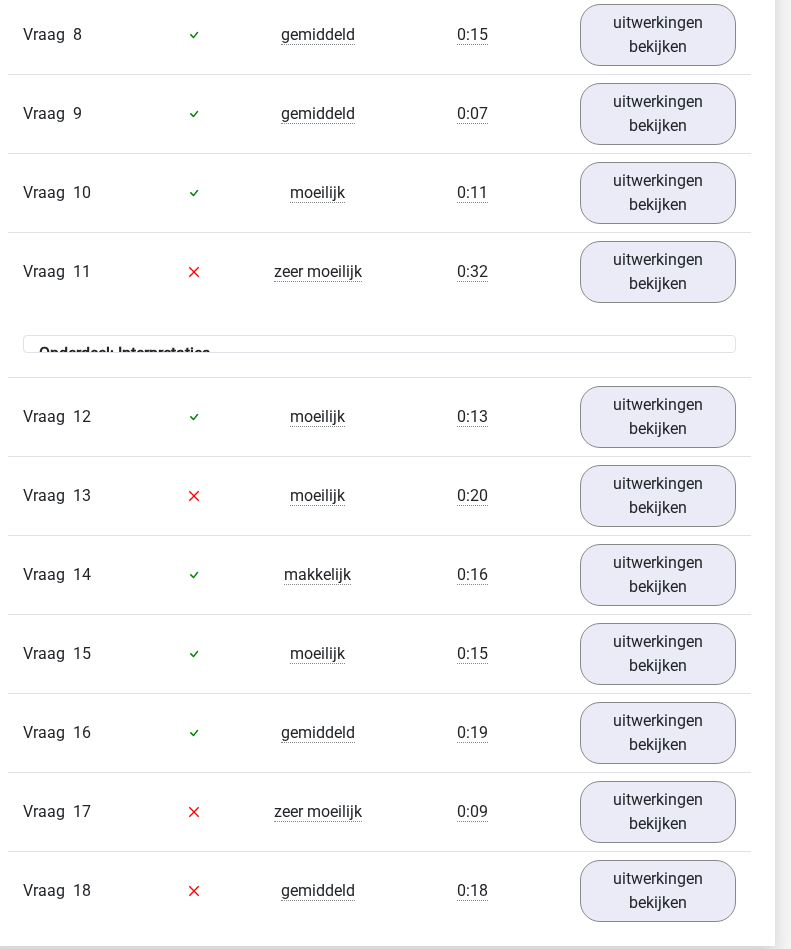 scroll, scrollTop: 1964, scrollLeft: 17, axis: both 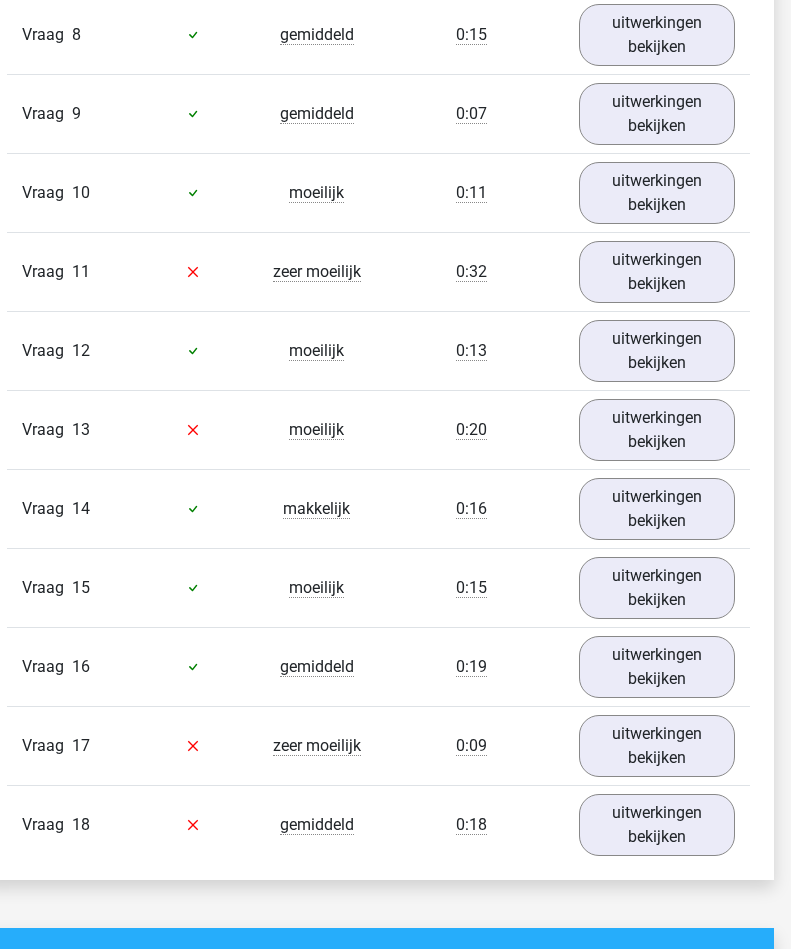click on "uitwerkingen bekijken" at bounding box center (657, 430) 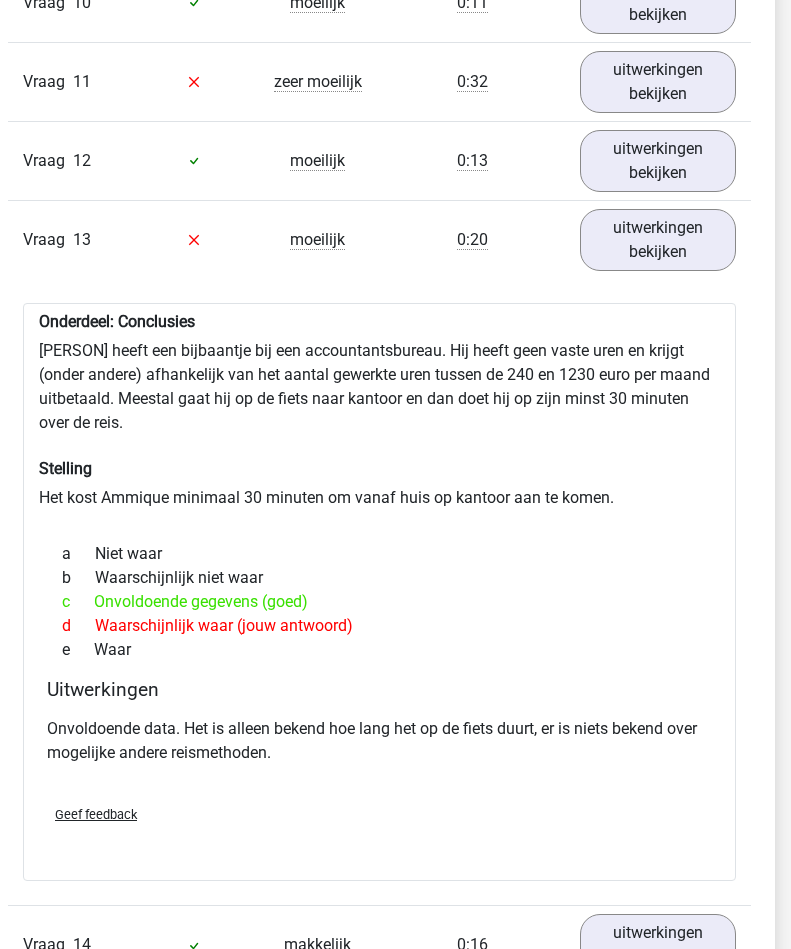 scroll, scrollTop: 2154, scrollLeft: 16, axis: both 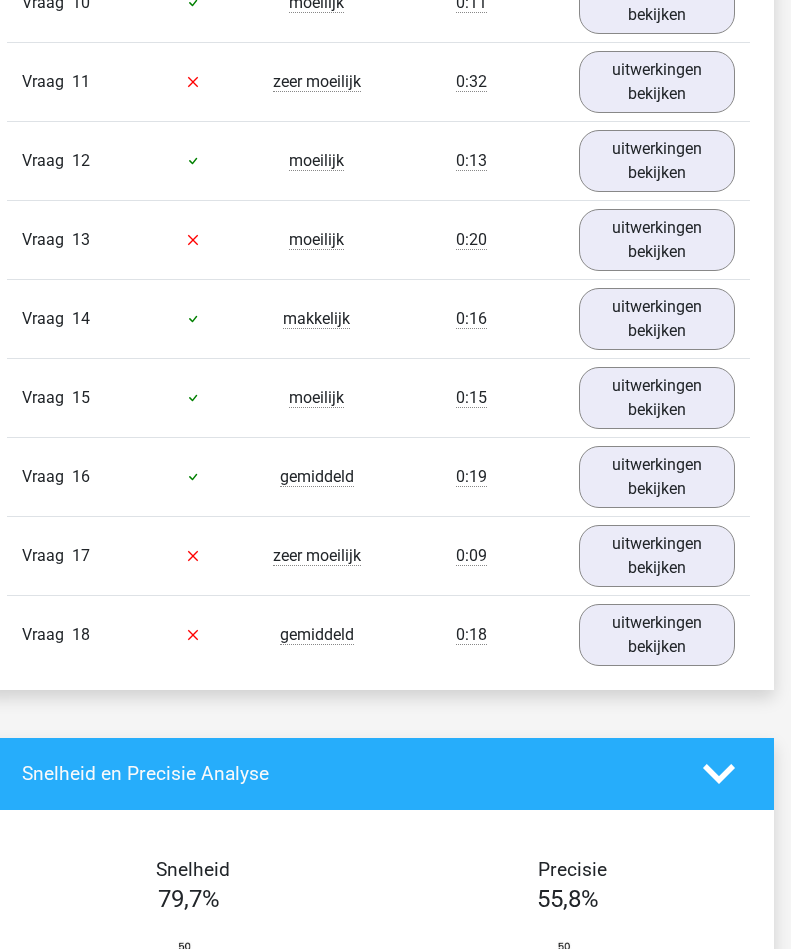 click on "uitwerkingen bekijken" at bounding box center [657, 556] 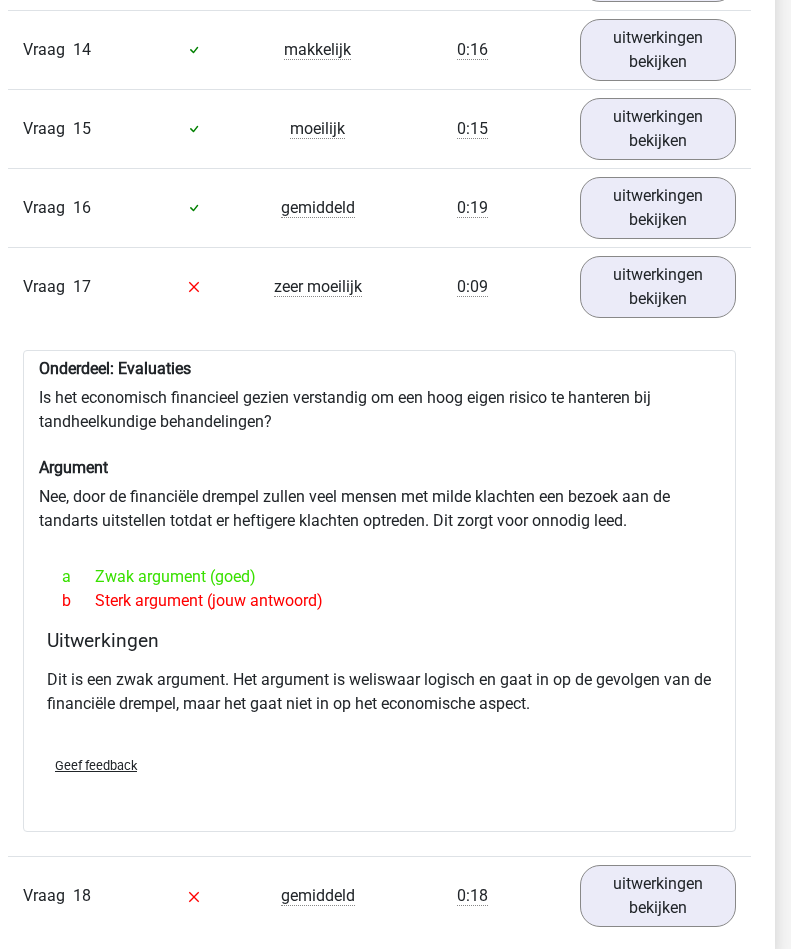 scroll, scrollTop: 2426, scrollLeft: 16, axis: both 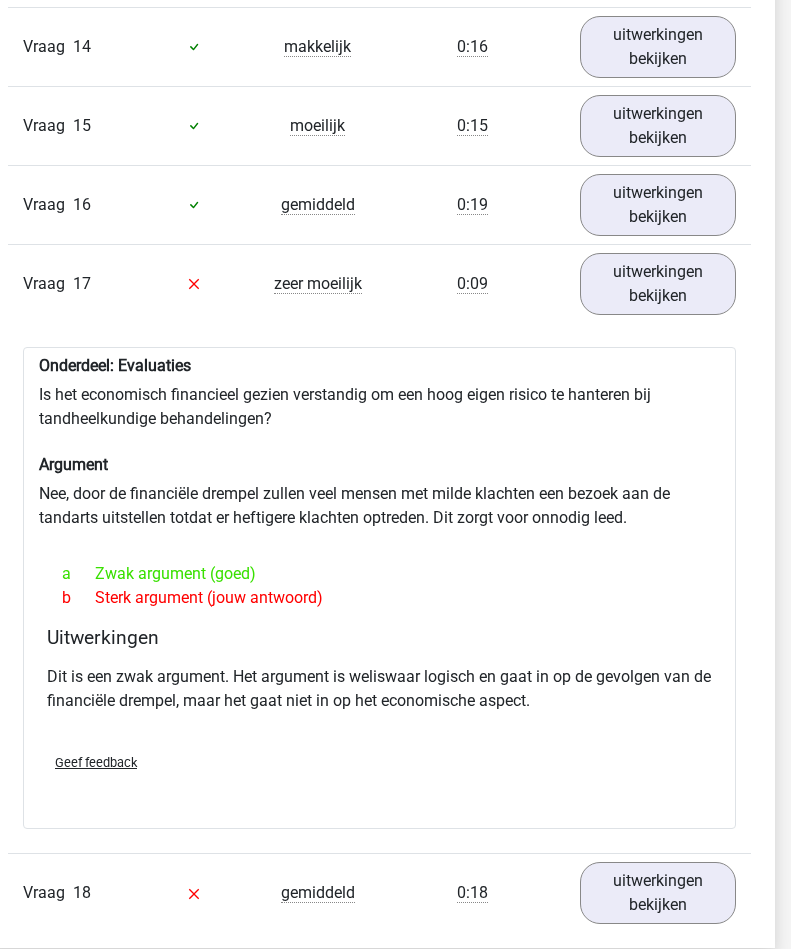 click on "uitwerkingen bekijken" at bounding box center [658, 284] 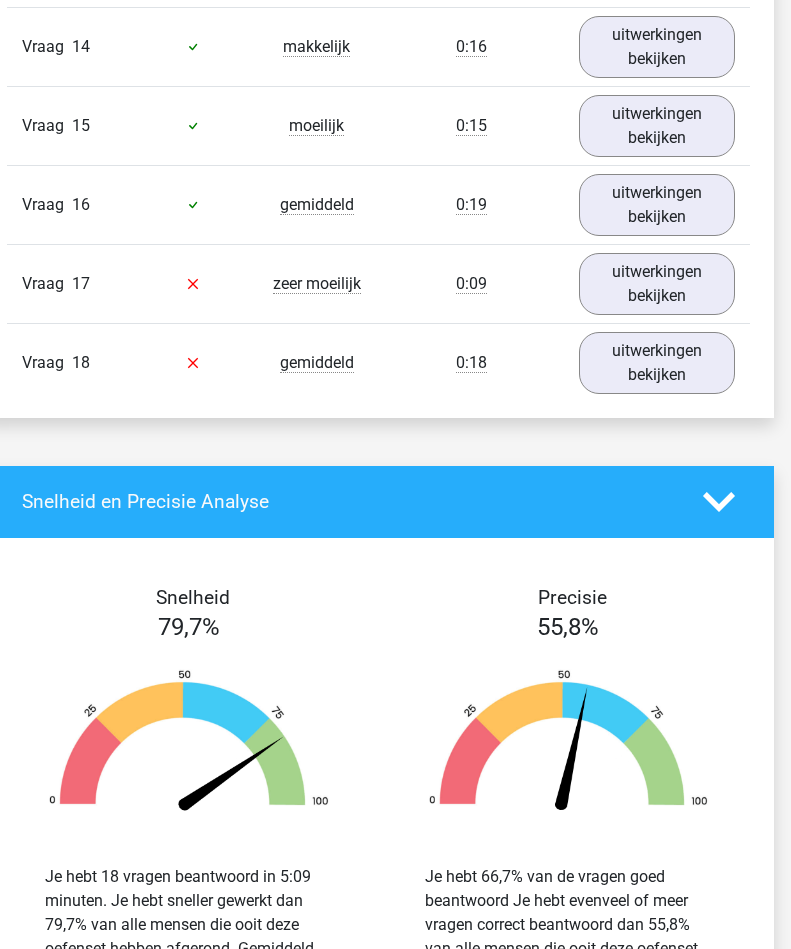 click on "uitwerkingen bekijken" at bounding box center [657, 363] 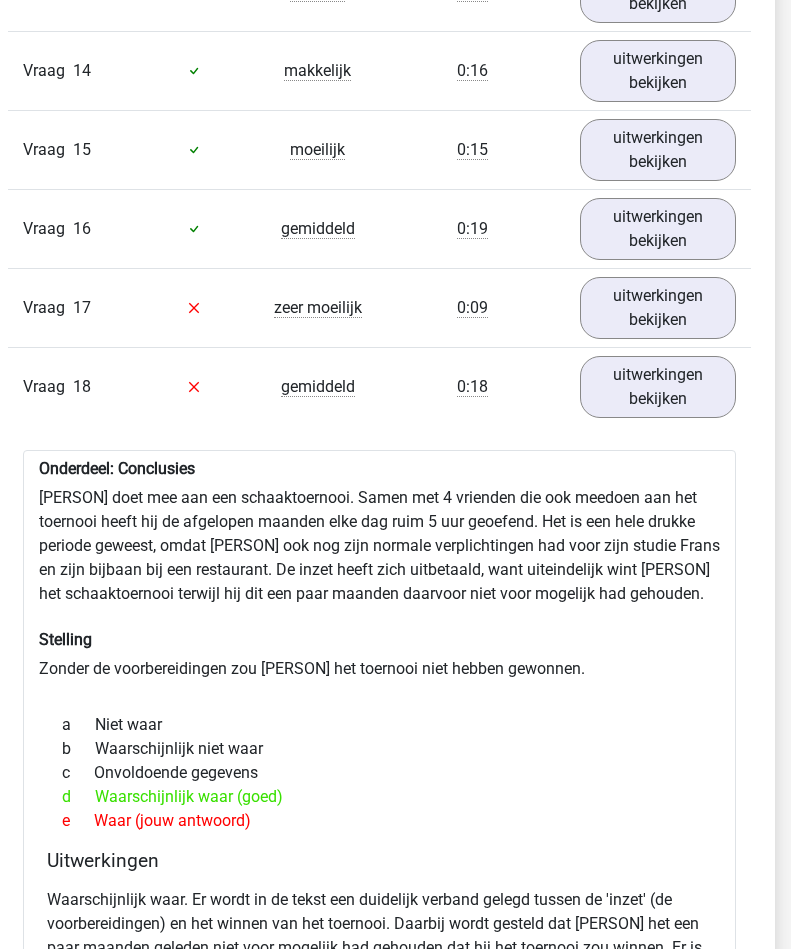 click on "uitwerkingen bekijken" at bounding box center (658, 387) 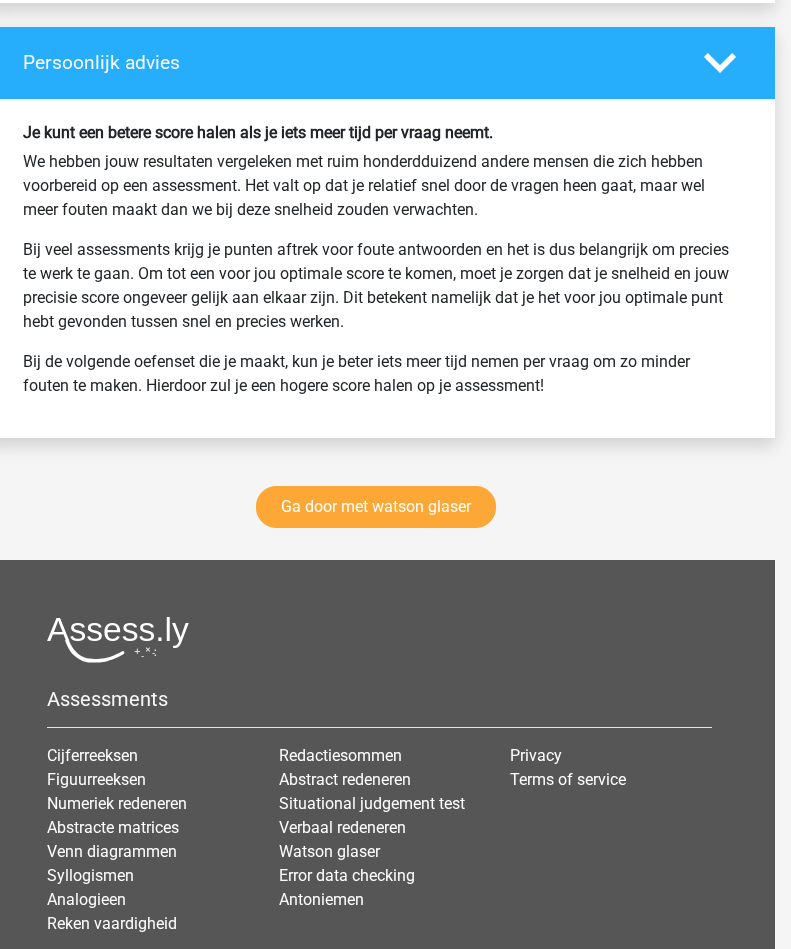 scroll, scrollTop: 3527, scrollLeft: 16, axis: both 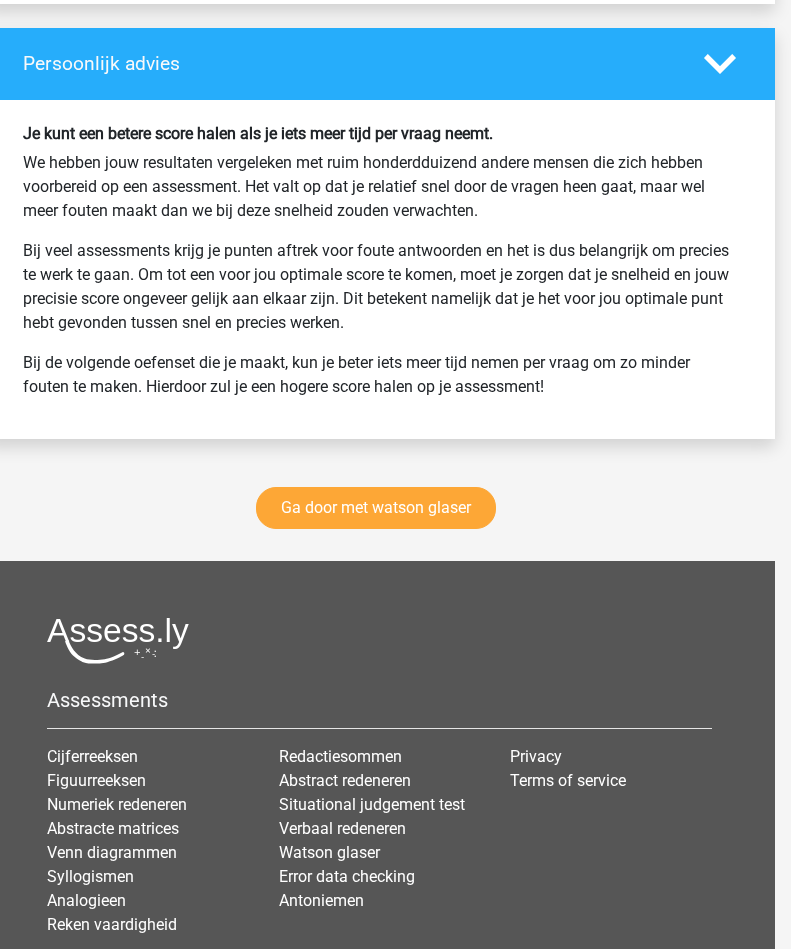 click on "Ga door met watson glaser" at bounding box center [376, 508] 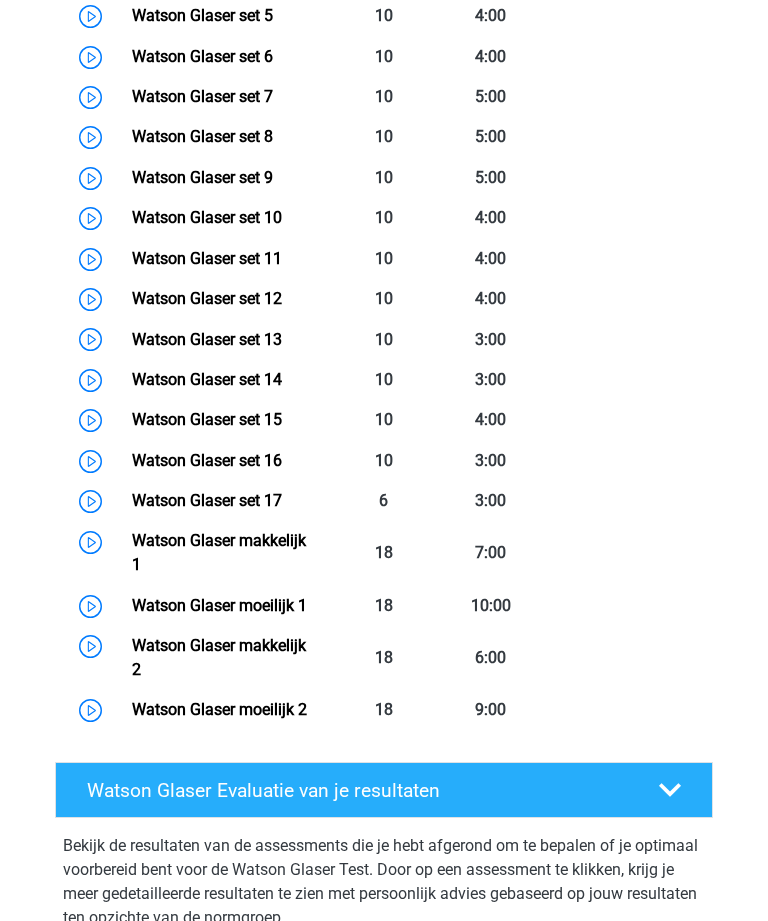 scroll, scrollTop: 1239, scrollLeft: 0, axis: vertical 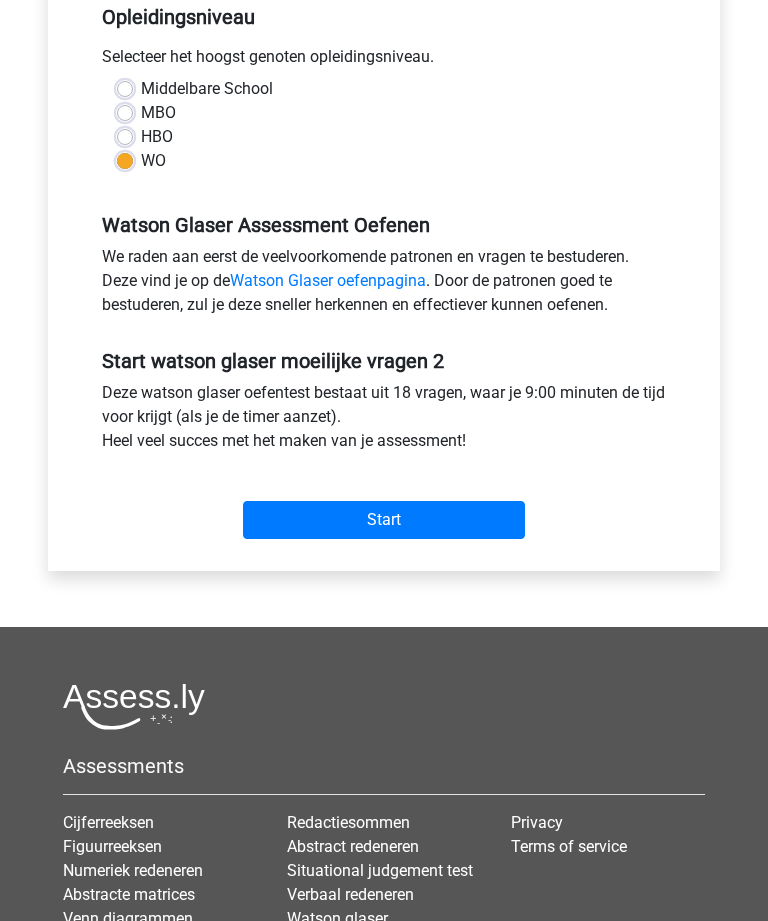 click on "Start" at bounding box center (384, 521) 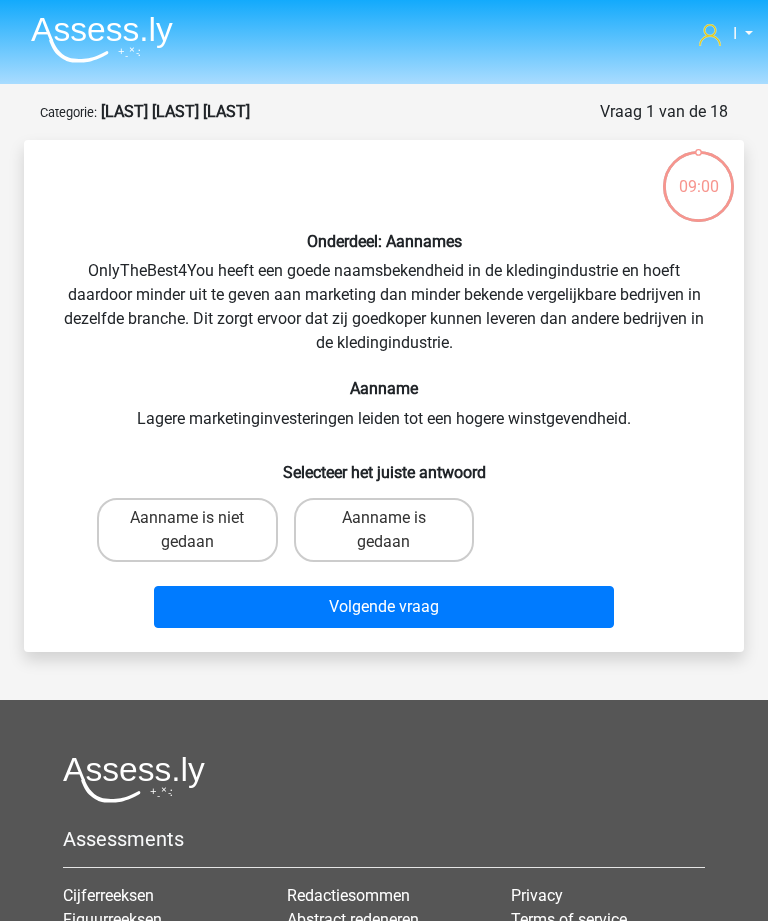 scroll, scrollTop: 0, scrollLeft: 0, axis: both 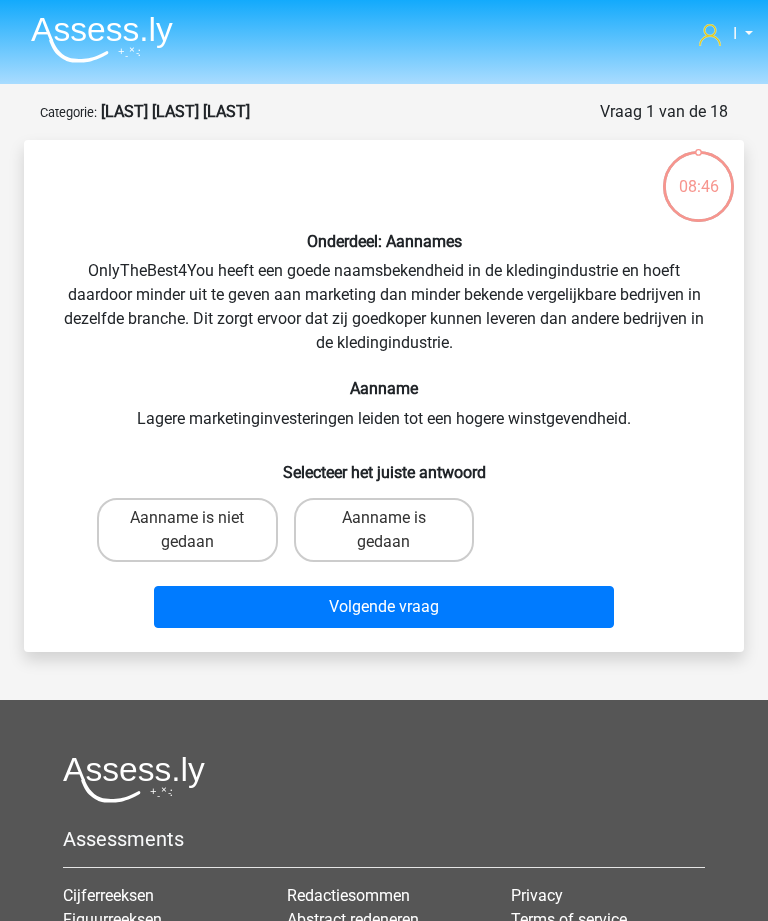 click on "Aanname is niet gedaan" at bounding box center [187, 530] 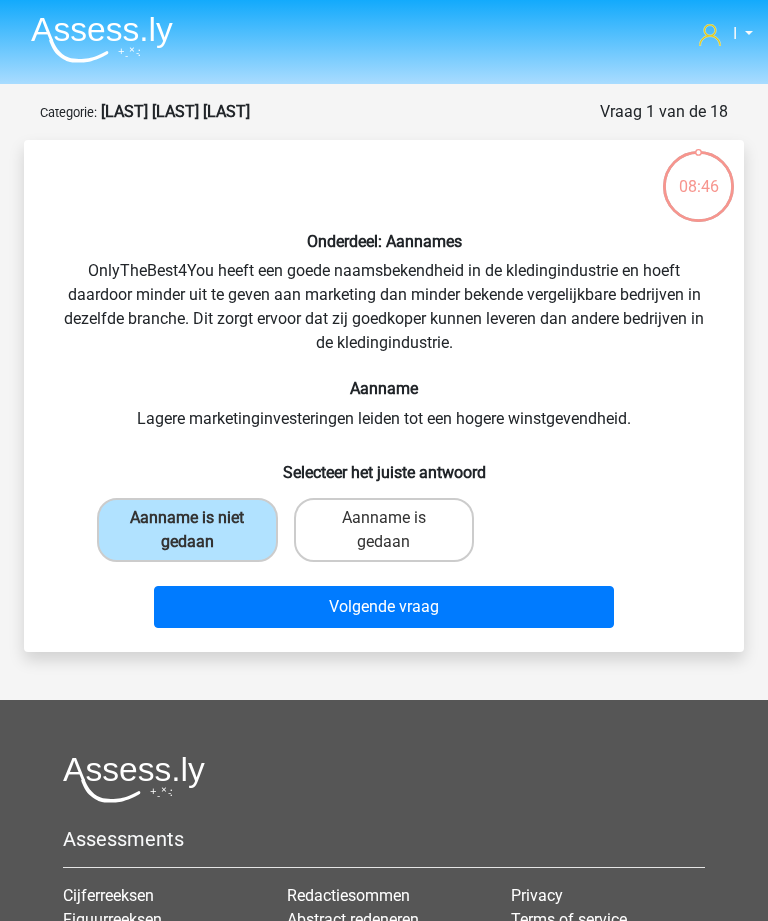 click on "Volgende vraag" at bounding box center [383, 607] 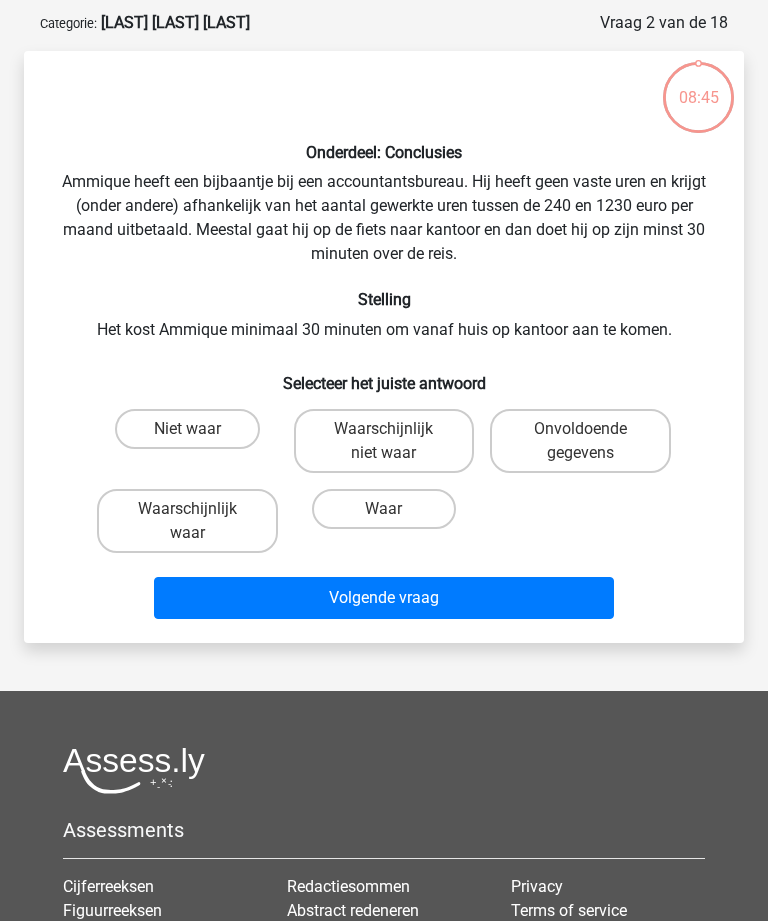scroll, scrollTop: 100, scrollLeft: 0, axis: vertical 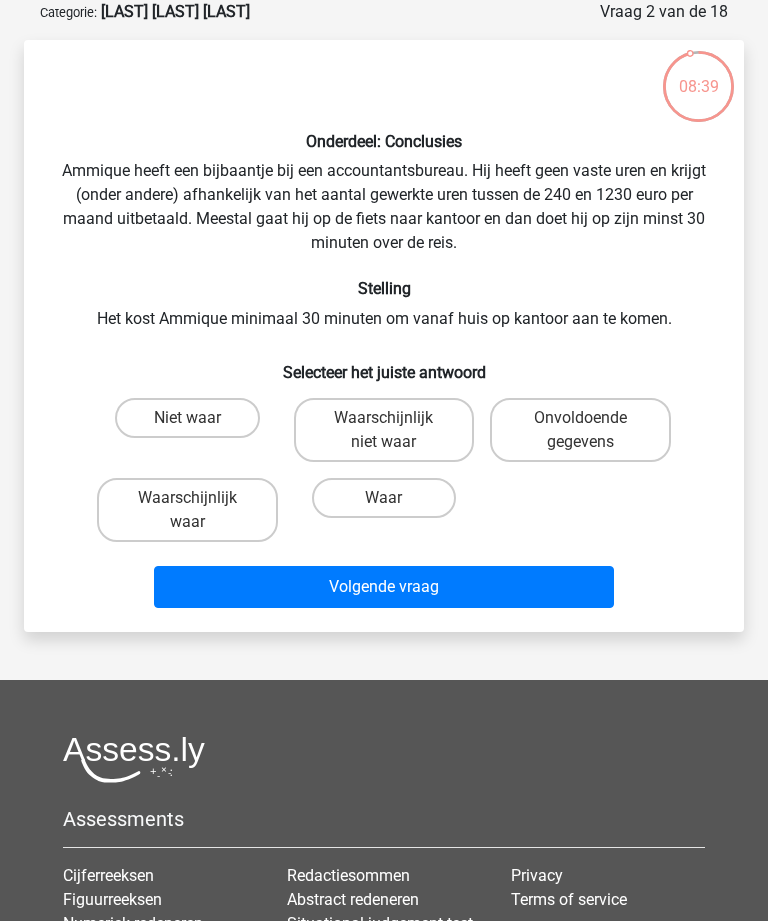 click on "Onvoldoende gegevens" at bounding box center [580, 430] 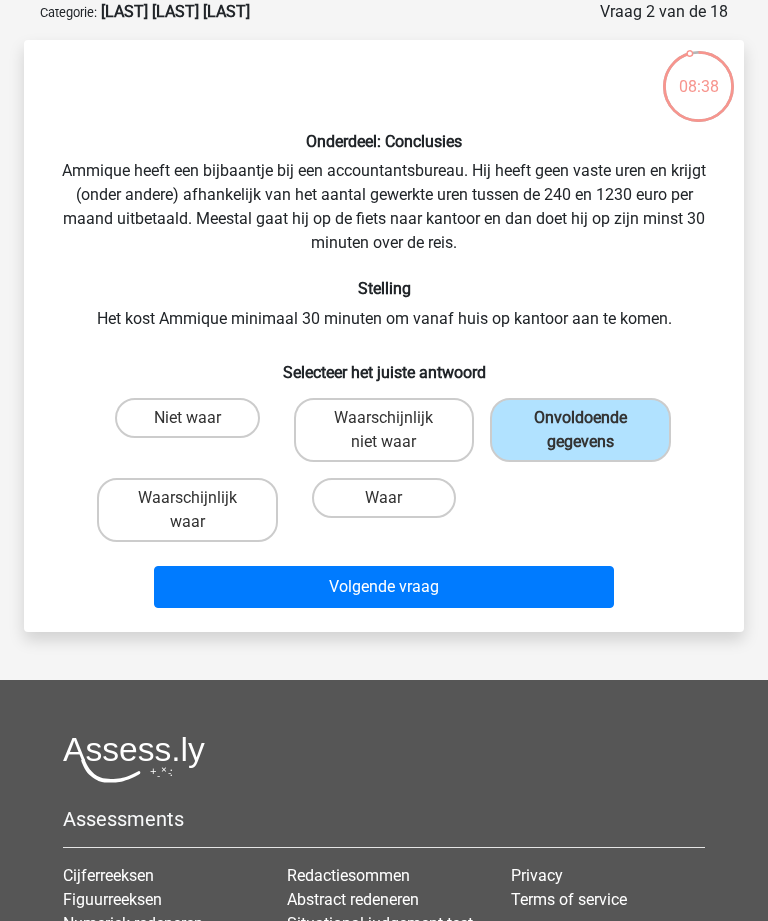click on "Volgende vraag" at bounding box center (383, 587) 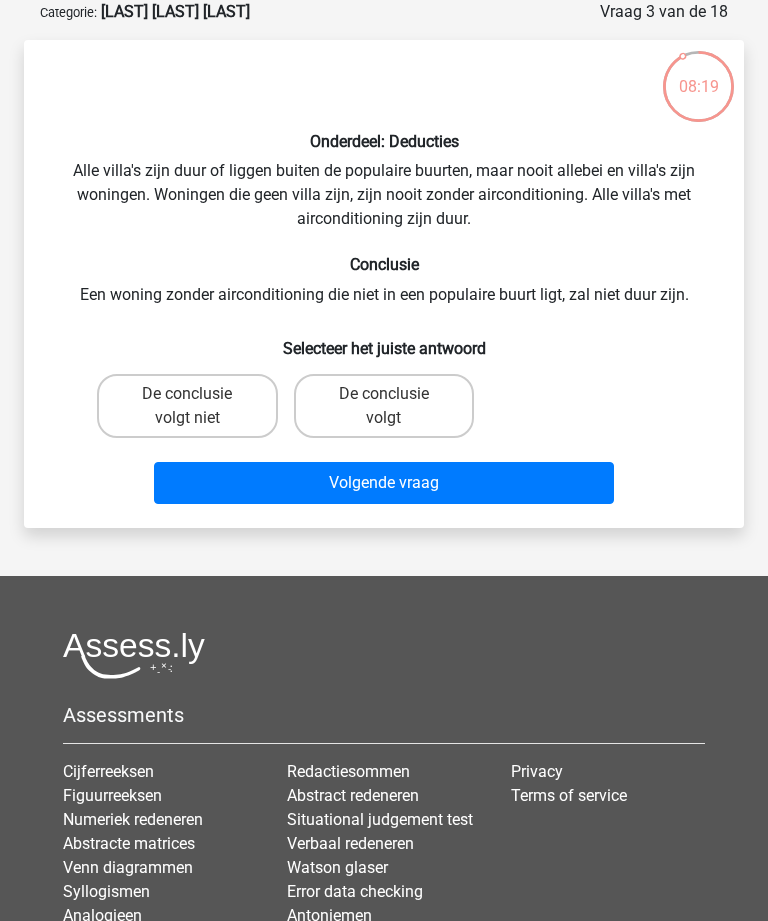 click on "De conclusie volgt" at bounding box center (384, 406) 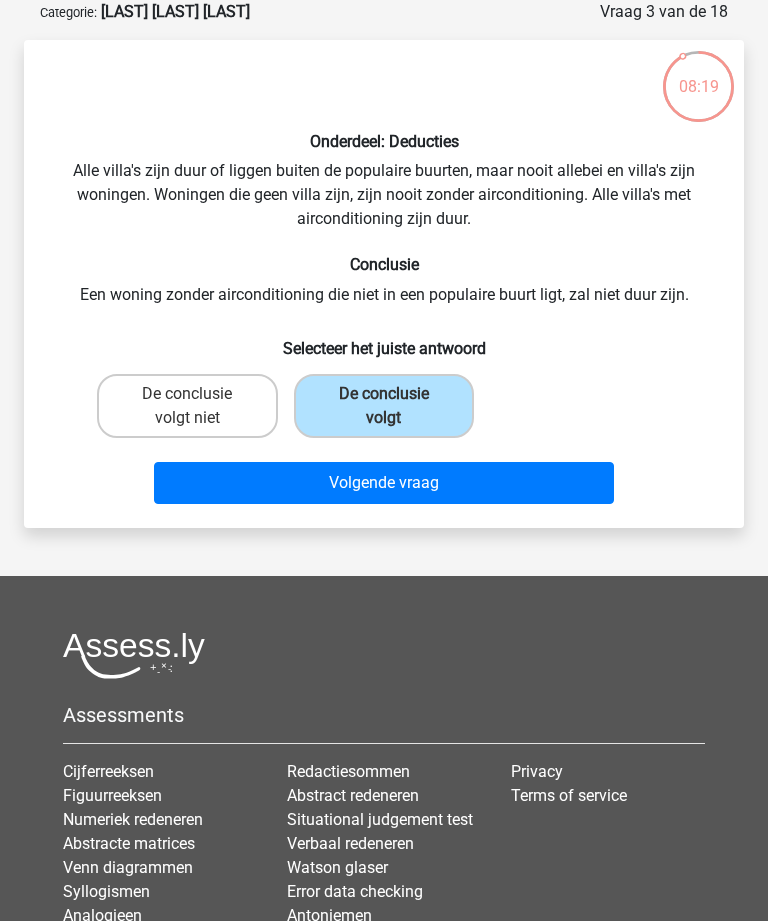 click on "Volgende vraag" at bounding box center (383, 483) 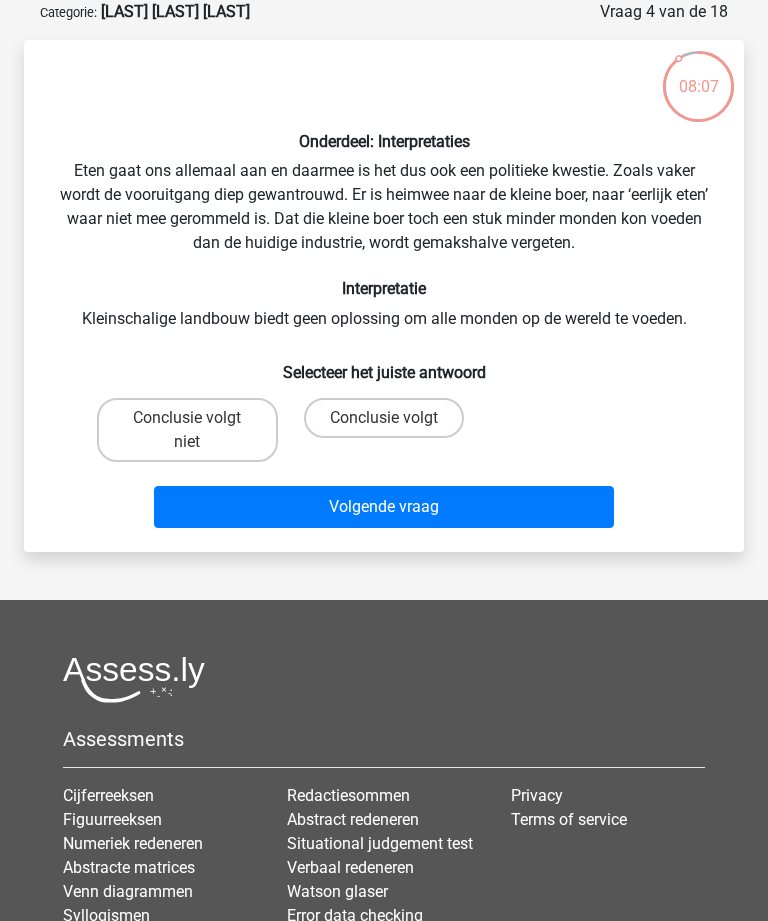click on "Conclusie volgt niet" at bounding box center [187, 430] 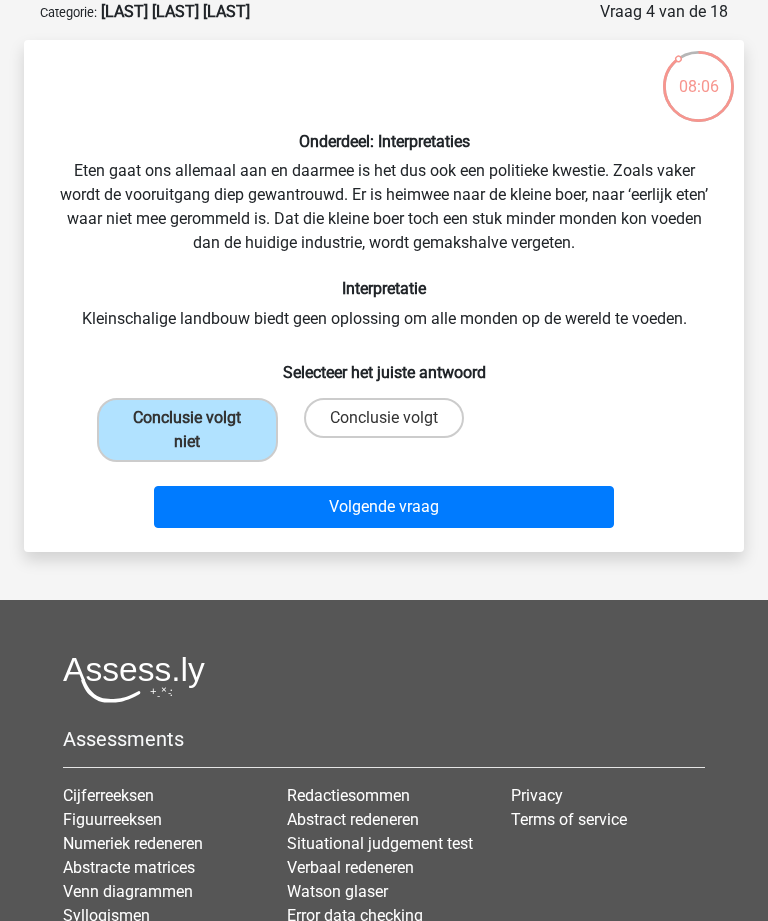 click on "Volgende vraag" at bounding box center [383, 507] 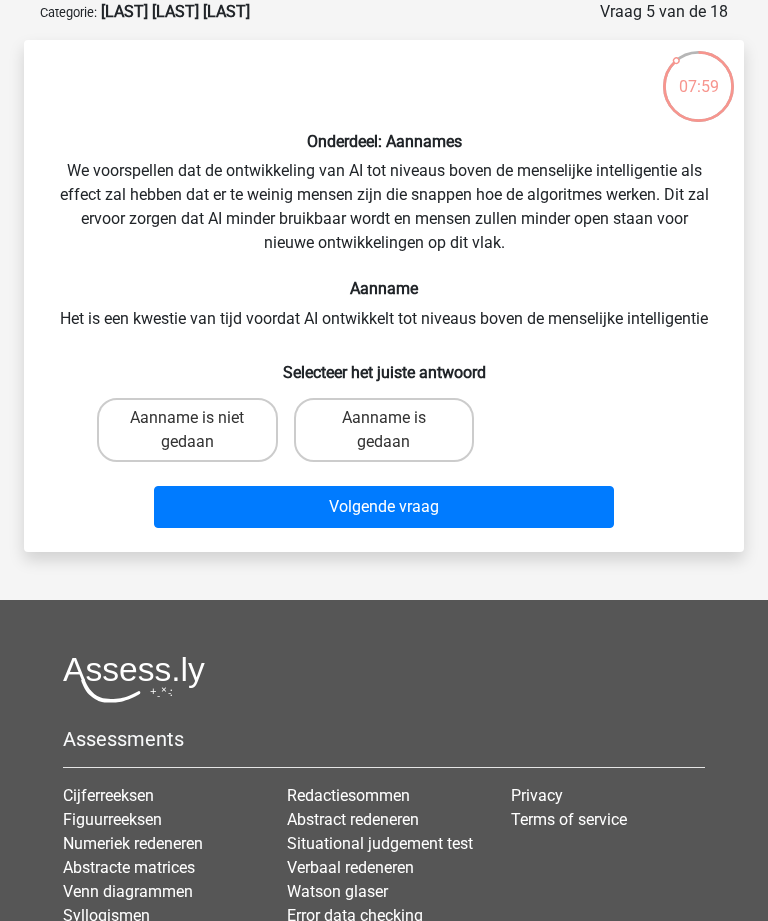click on "Aanname is niet gedaan" at bounding box center (187, 430) 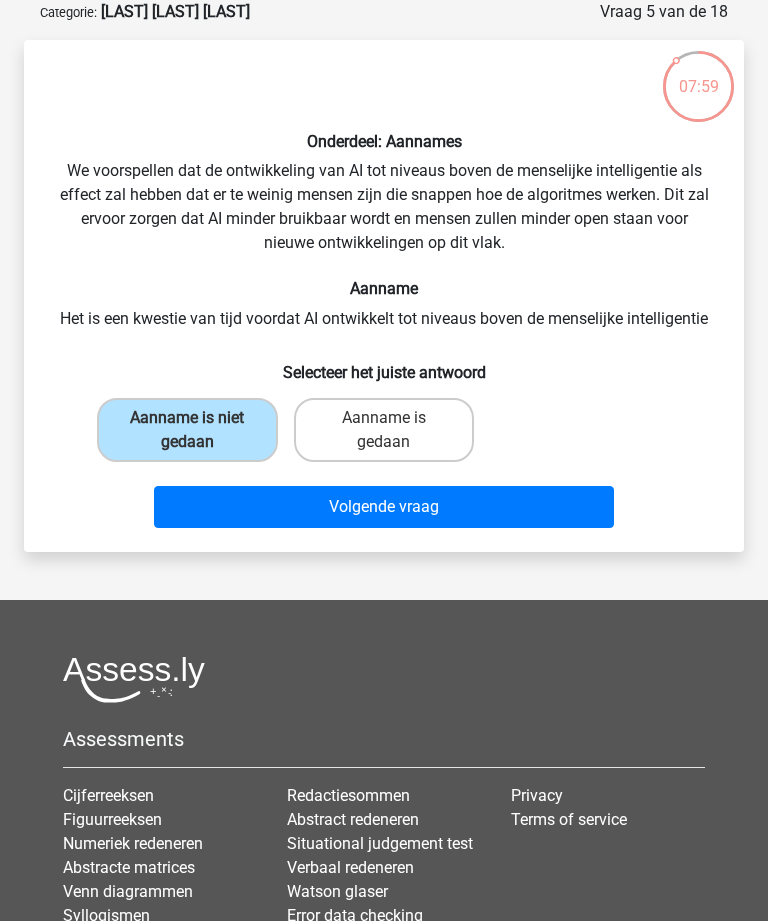 click on "Volgende vraag" at bounding box center (383, 507) 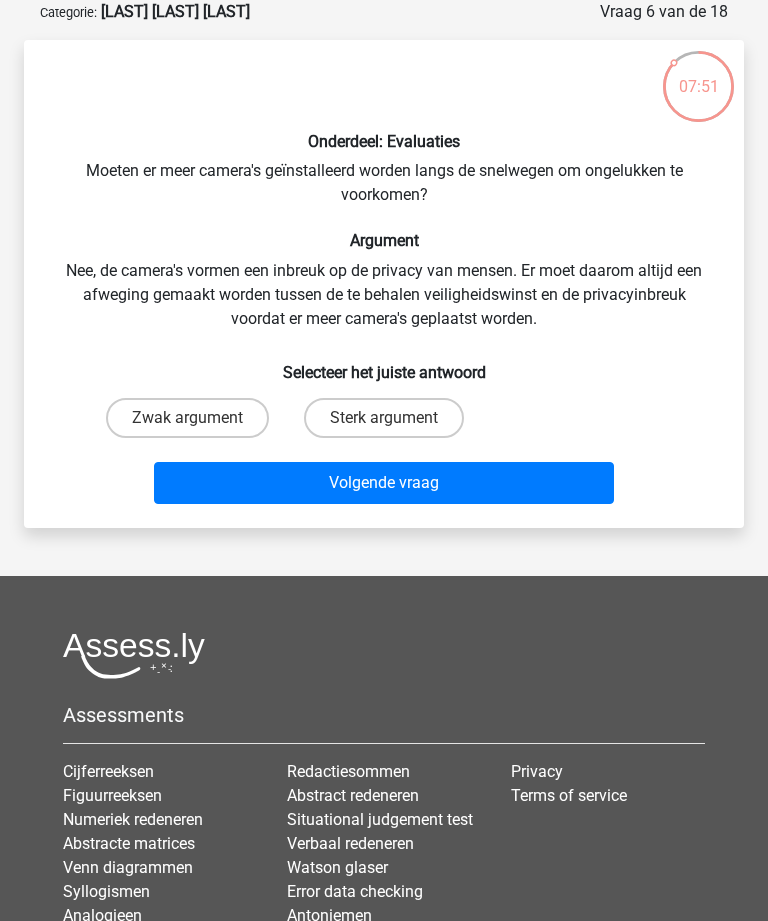 click on "Sterk argument" at bounding box center (384, 418) 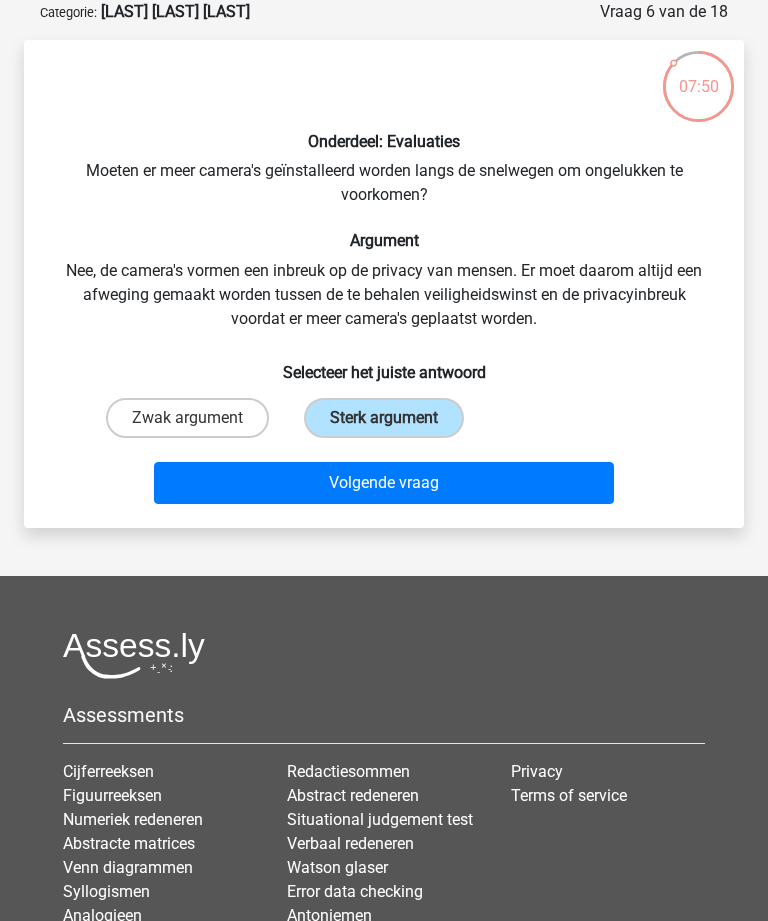click on "Volgende vraag" at bounding box center (383, 483) 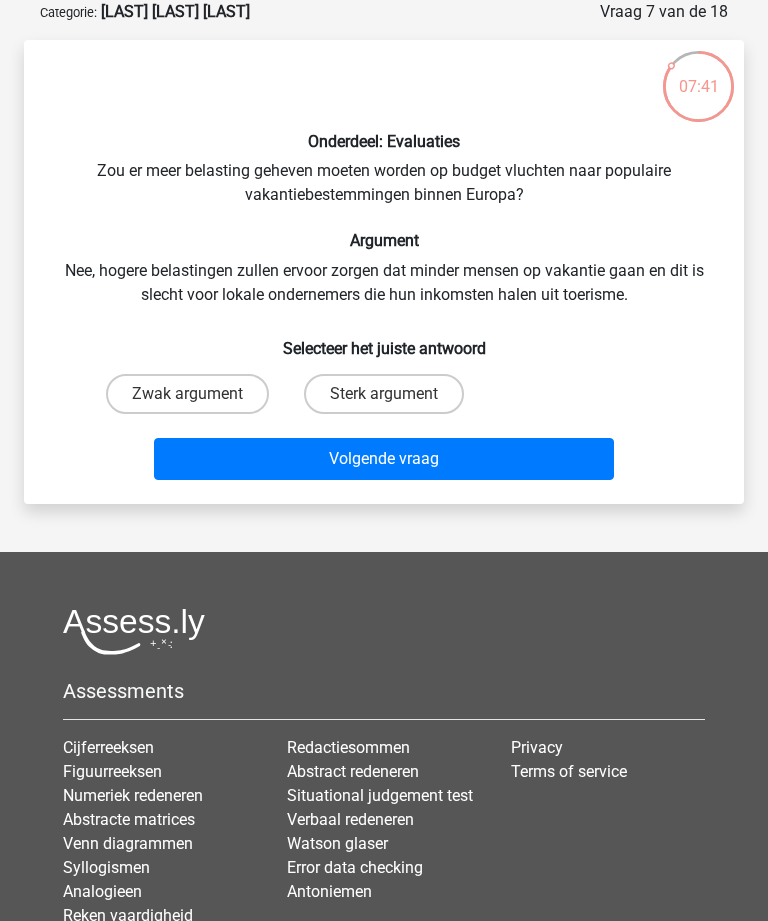 click on "Sterk argument" at bounding box center (384, 394) 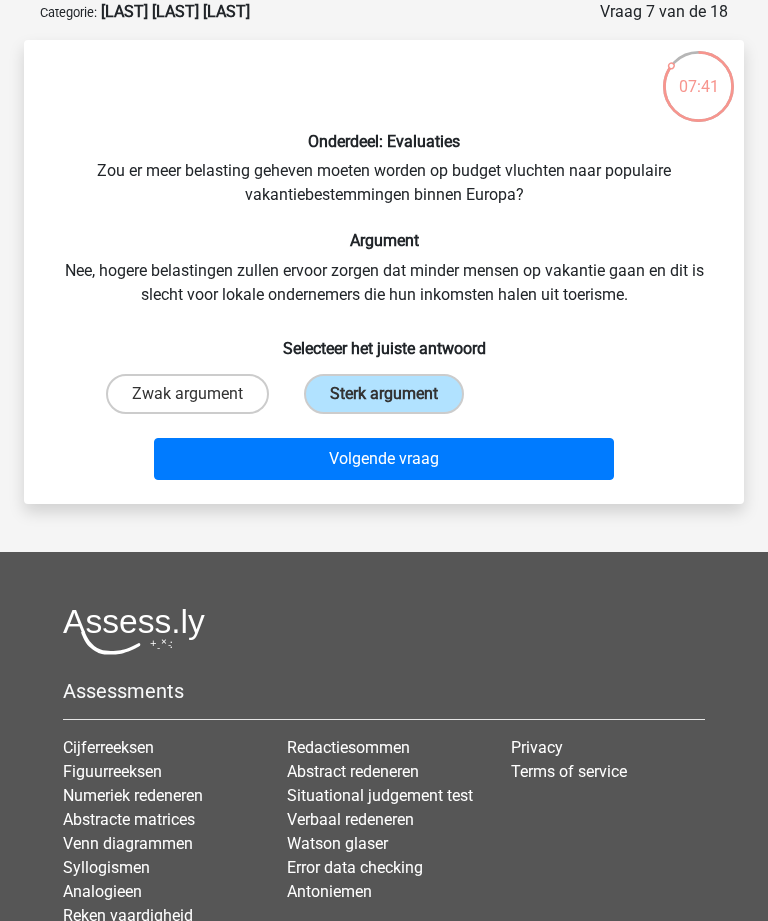 click on "Volgende vraag" at bounding box center [383, 459] 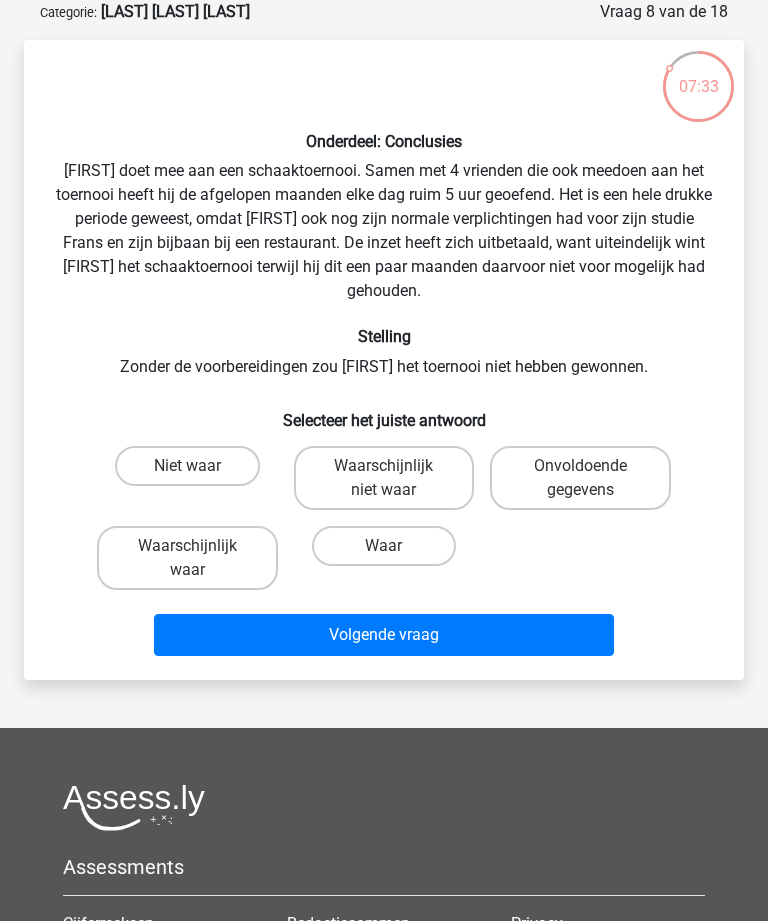 click on "Waarschijnlijk waar" at bounding box center [187, 558] 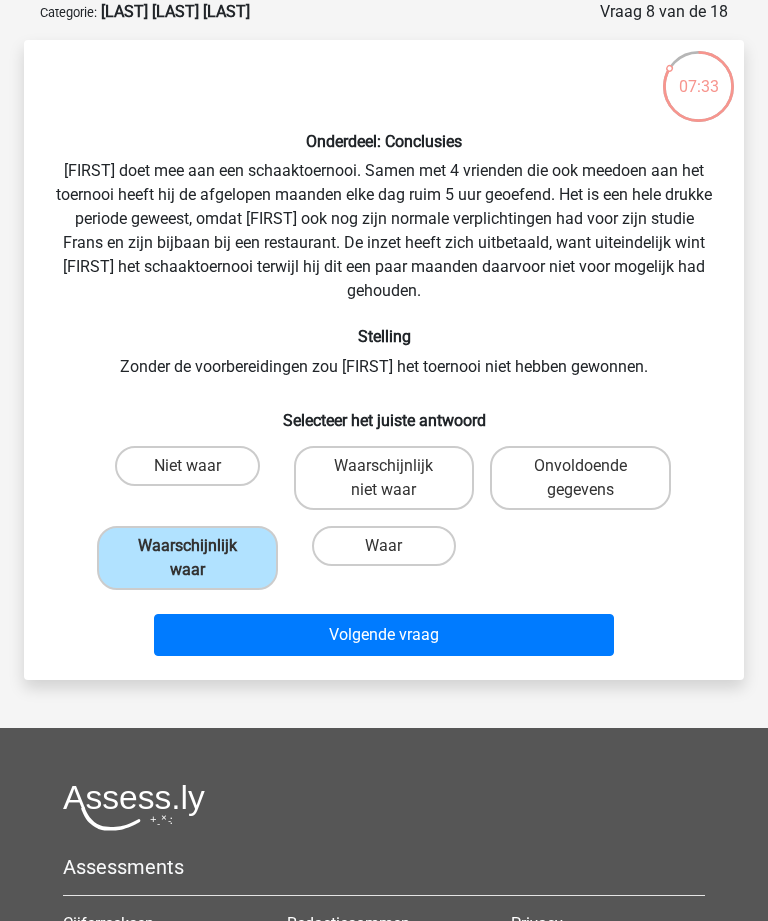 click on "Volgende vraag" at bounding box center [383, 635] 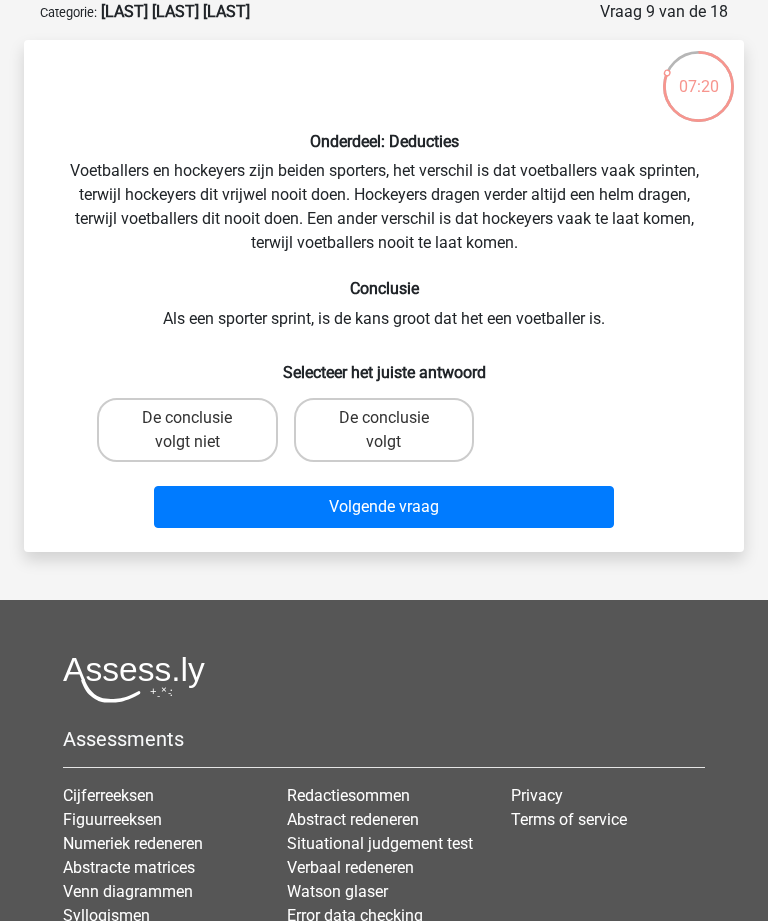 click on "De conclusie volgt niet" at bounding box center (187, 430) 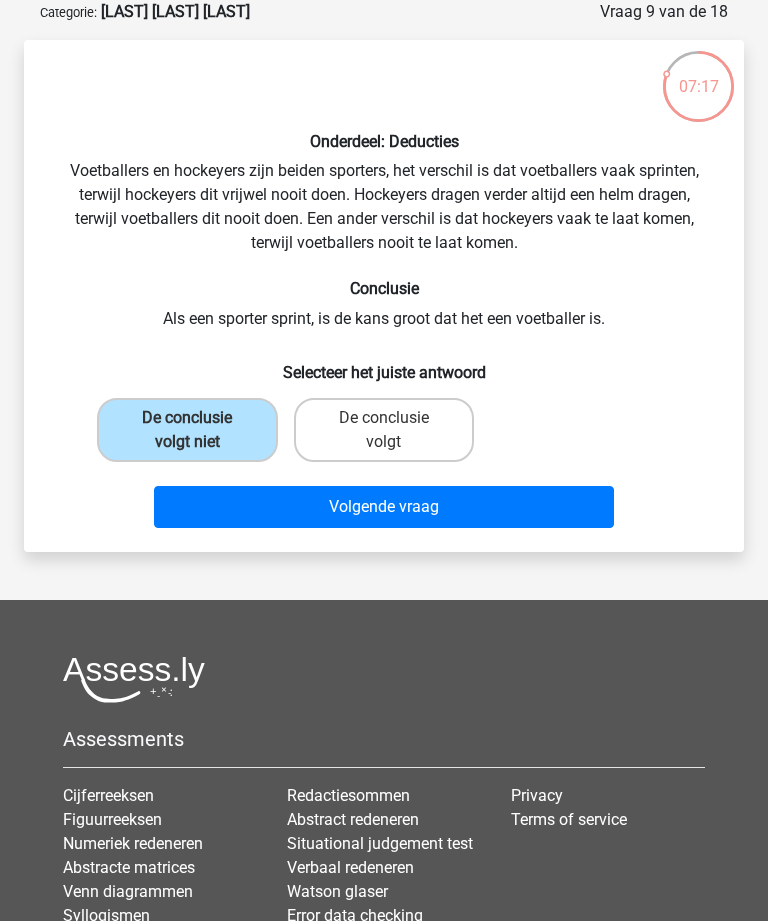 click on "Volgende vraag" at bounding box center [383, 507] 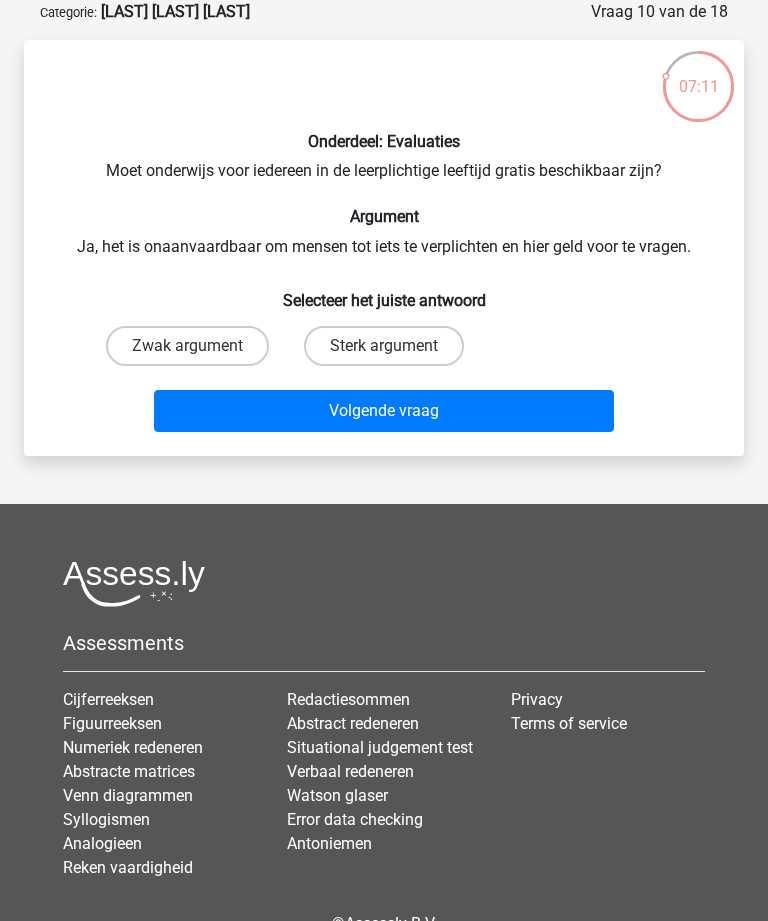 click on "Zwak argument" at bounding box center (187, 346) 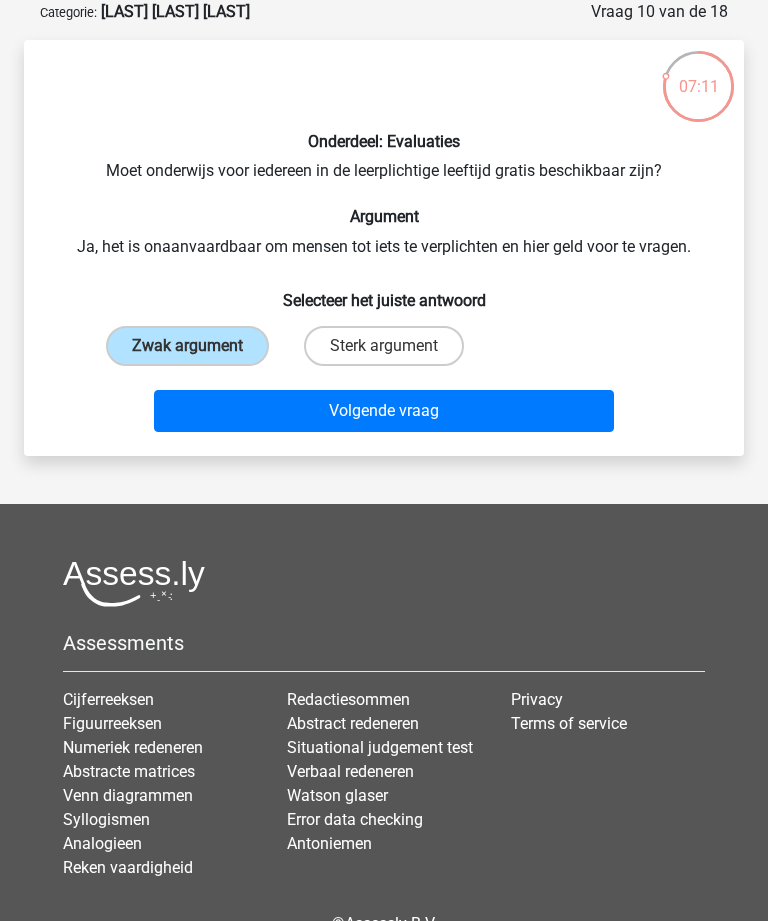 click on "Volgende vraag" at bounding box center [383, 411] 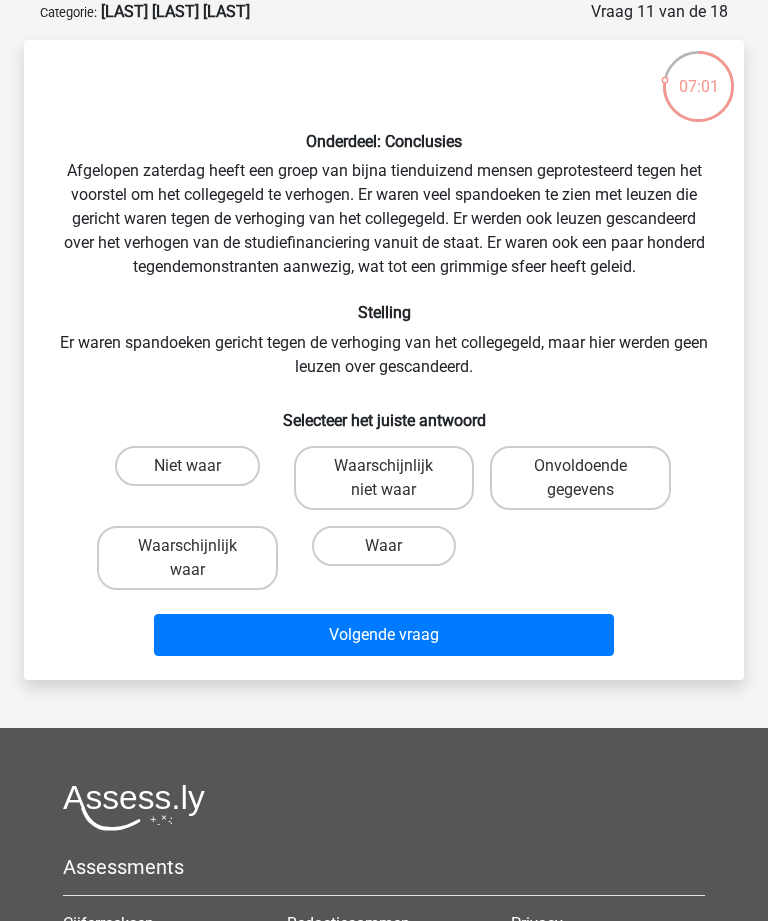 click on "Onvoldoende gegevens" at bounding box center (587, 472) 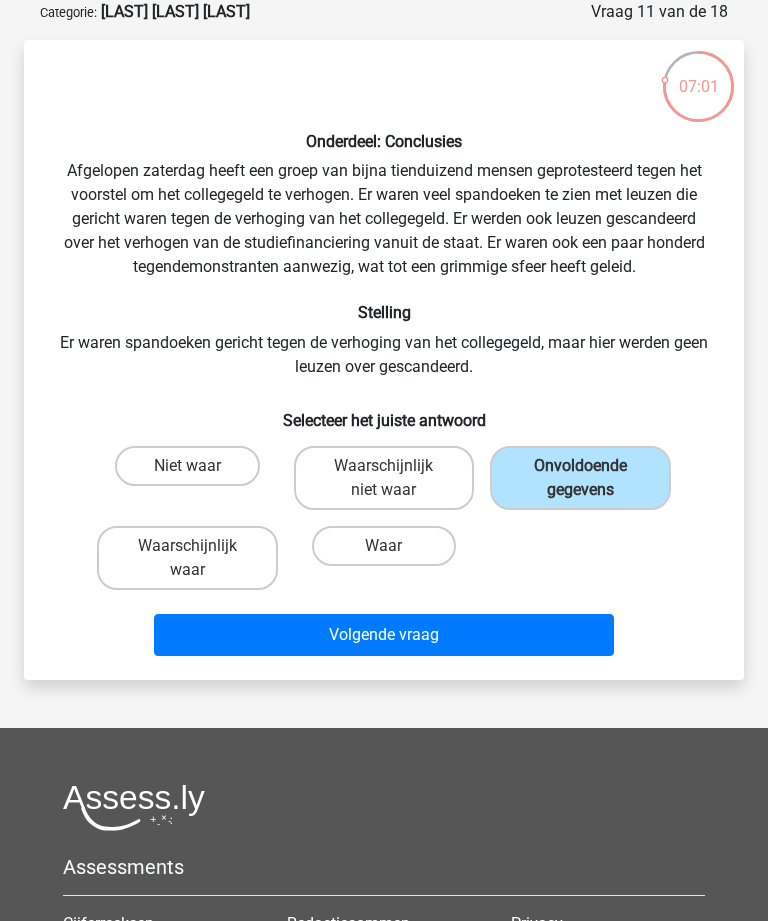 click on "Volgende vraag" at bounding box center [383, 635] 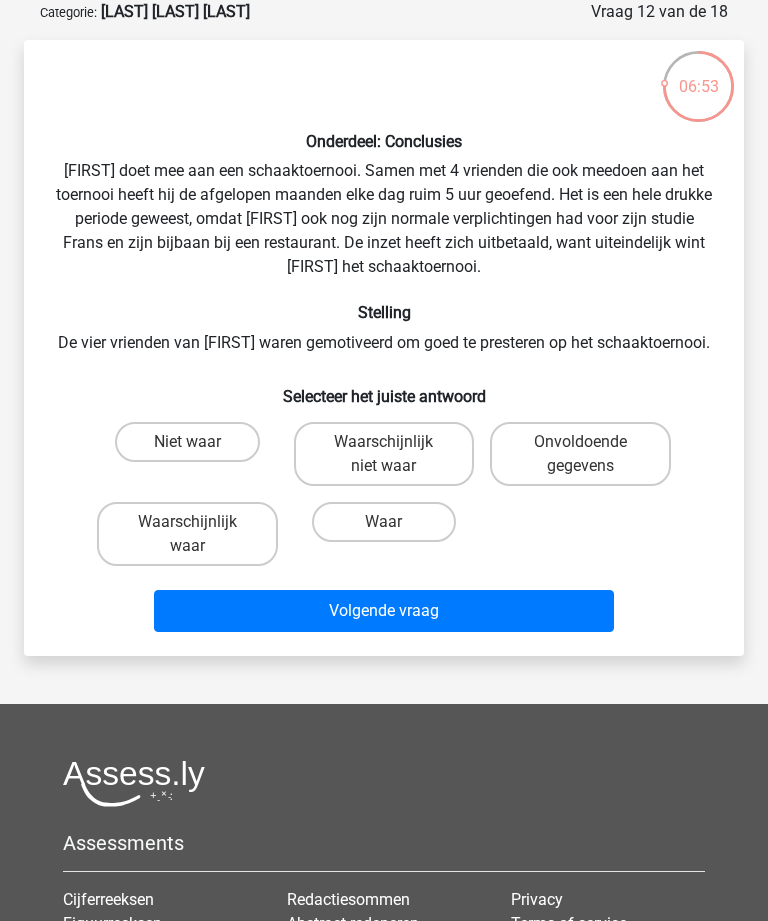 click on "Waarschijnlijk waar" at bounding box center [187, 534] 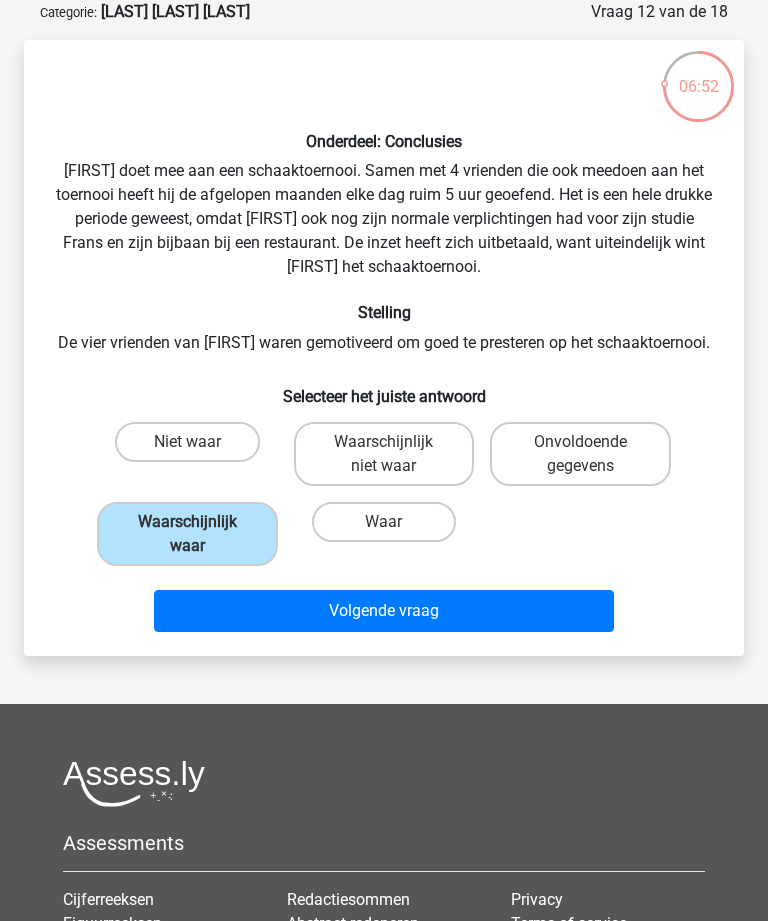 click on "Volgende vraag" at bounding box center (383, 611) 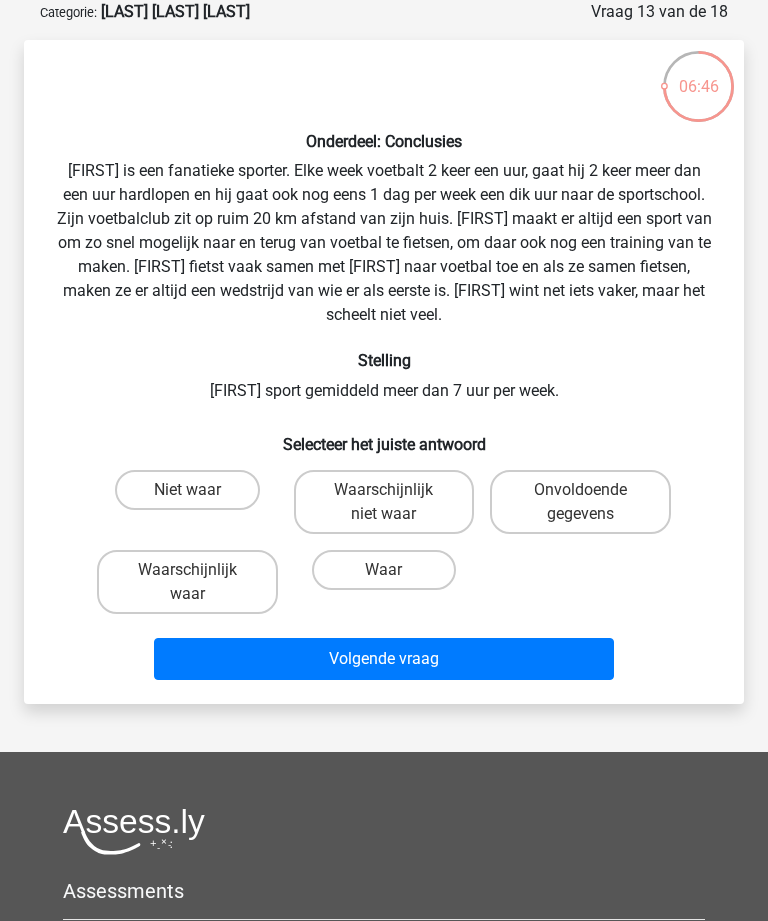 click on "Waarschijnlijk waar" at bounding box center [187, 582] 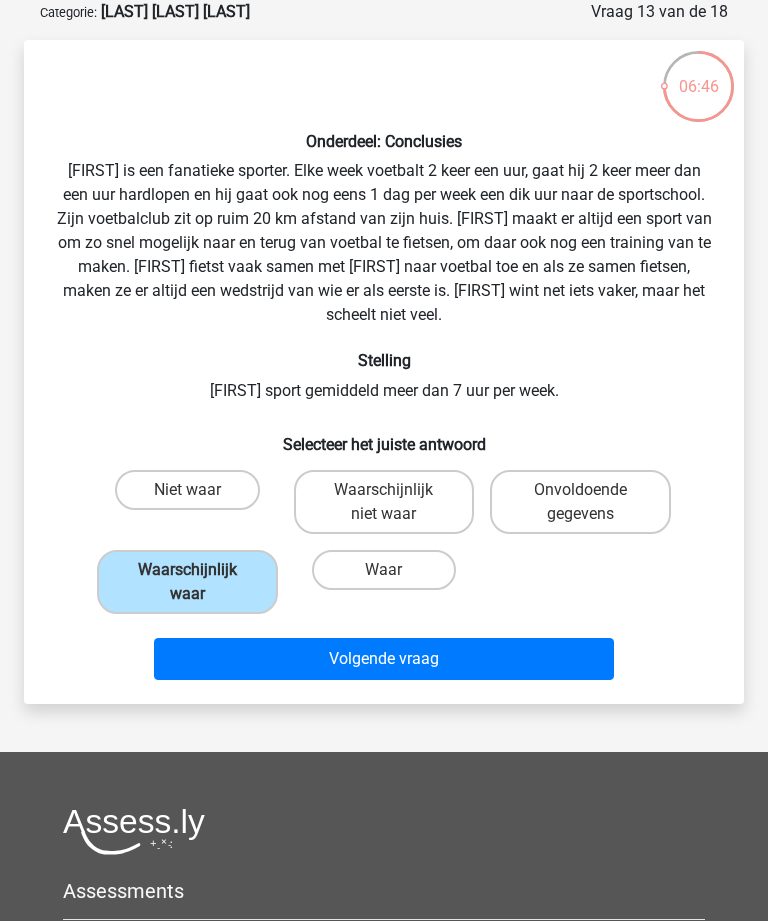 click on "Volgende vraag" at bounding box center (383, 659) 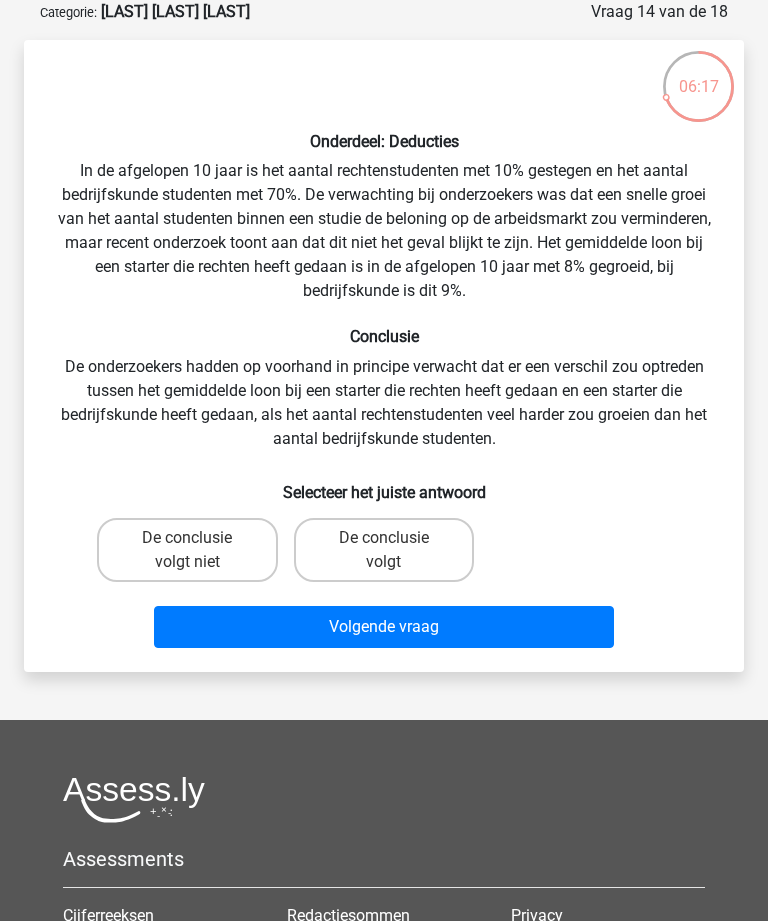 click on "De conclusie volgt" at bounding box center (384, 550) 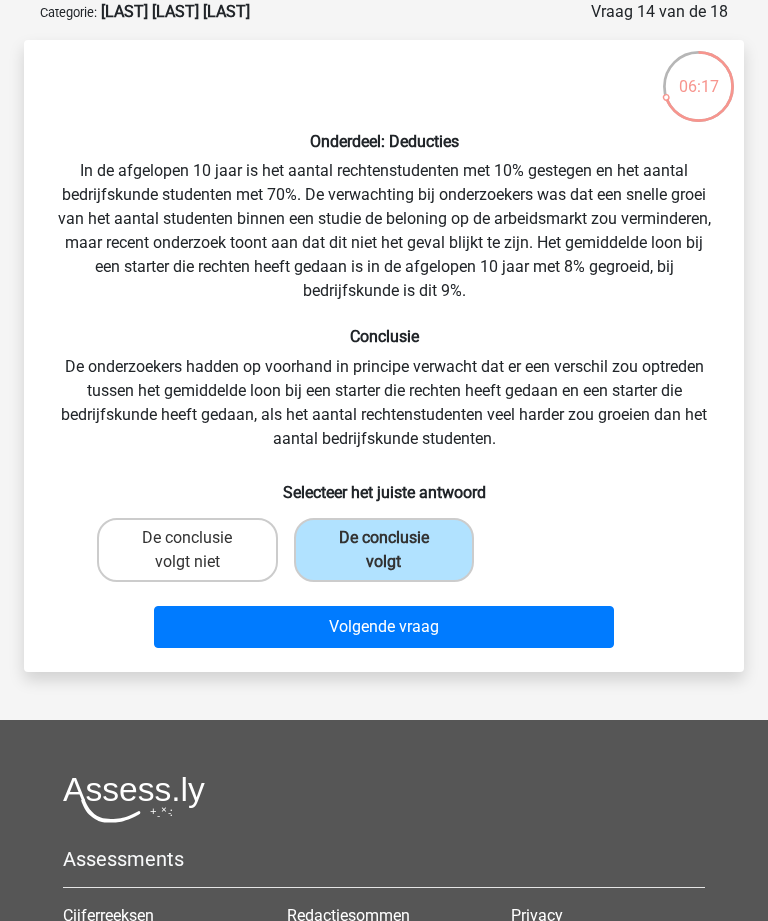 click on "Volgende vraag" at bounding box center [383, 627] 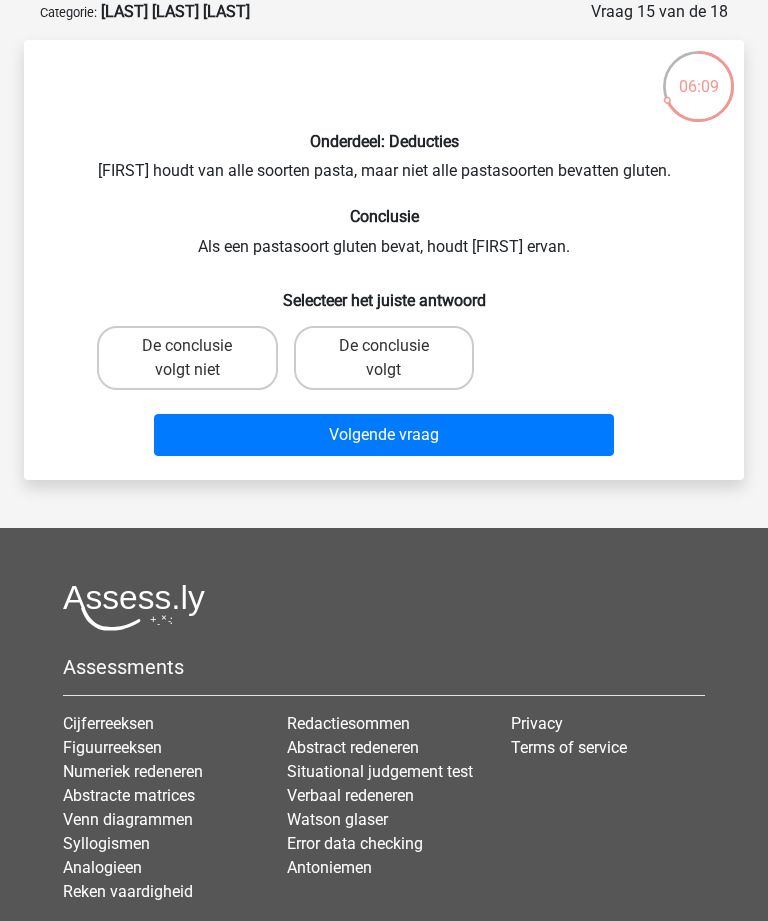 click on "De conclusie volgt" at bounding box center [384, 358] 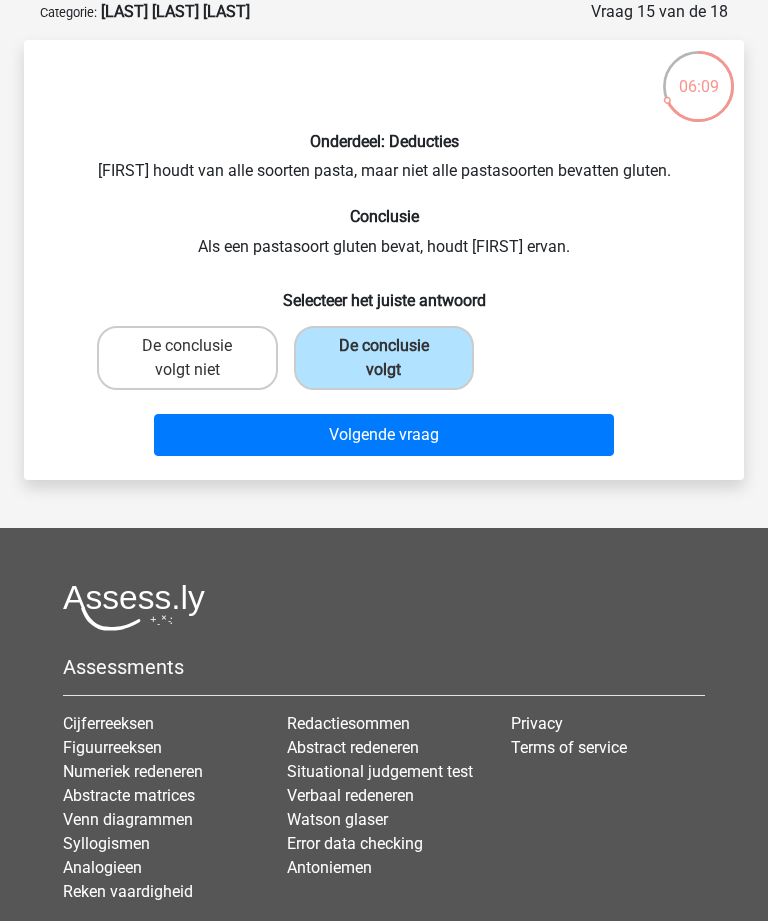click on "Volgende vraag" at bounding box center (383, 435) 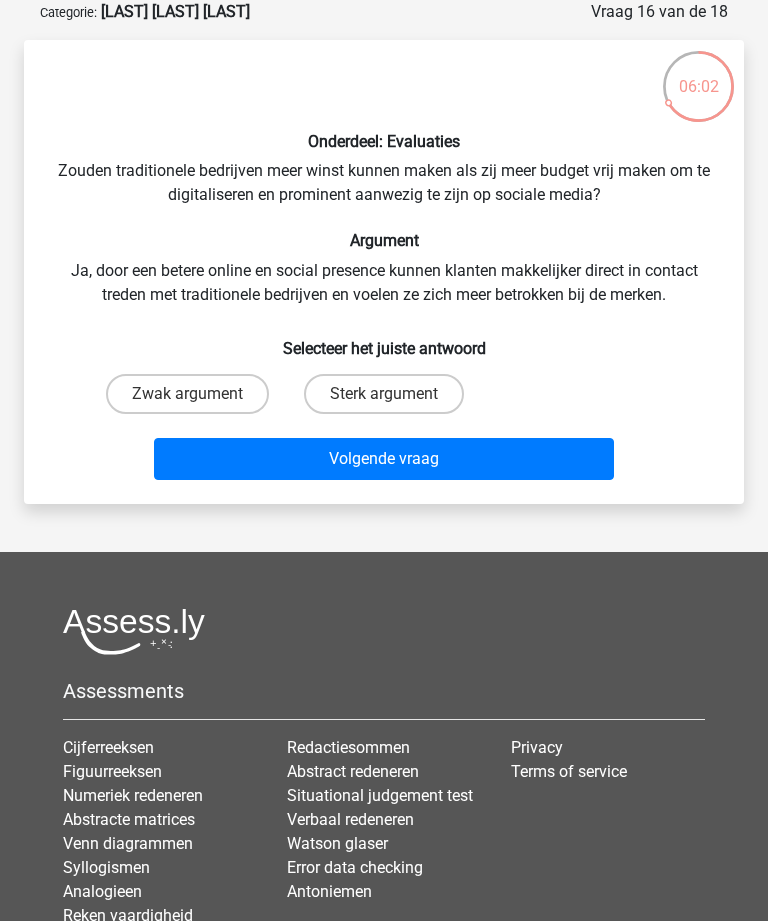 click on "Zwak argument" at bounding box center (187, 394) 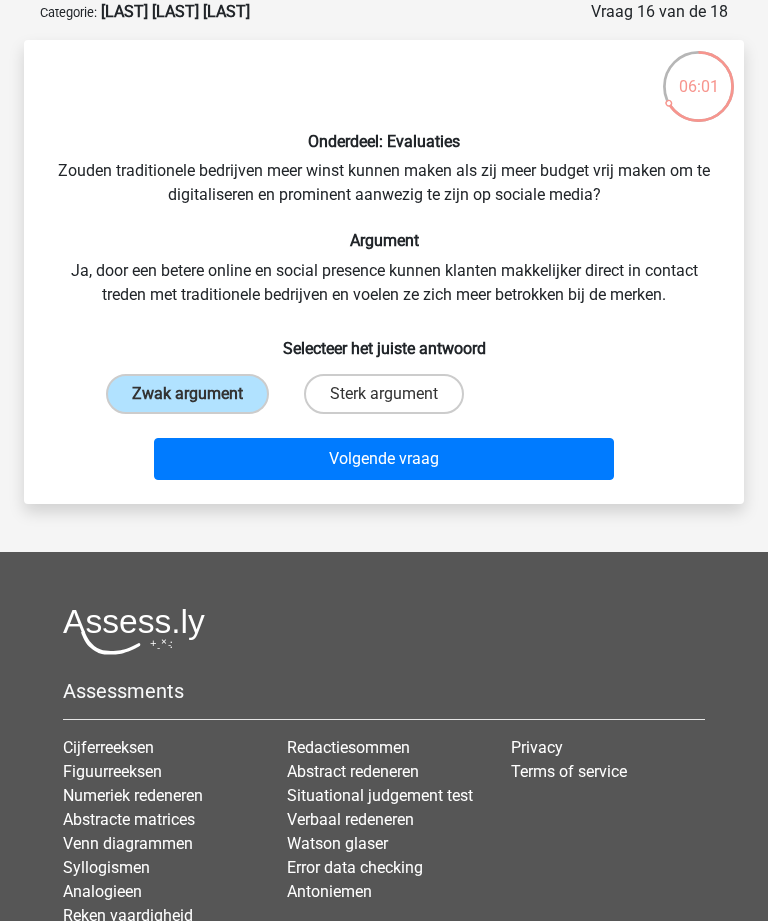 click on "Volgende vraag" at bounding box center [383, 459] 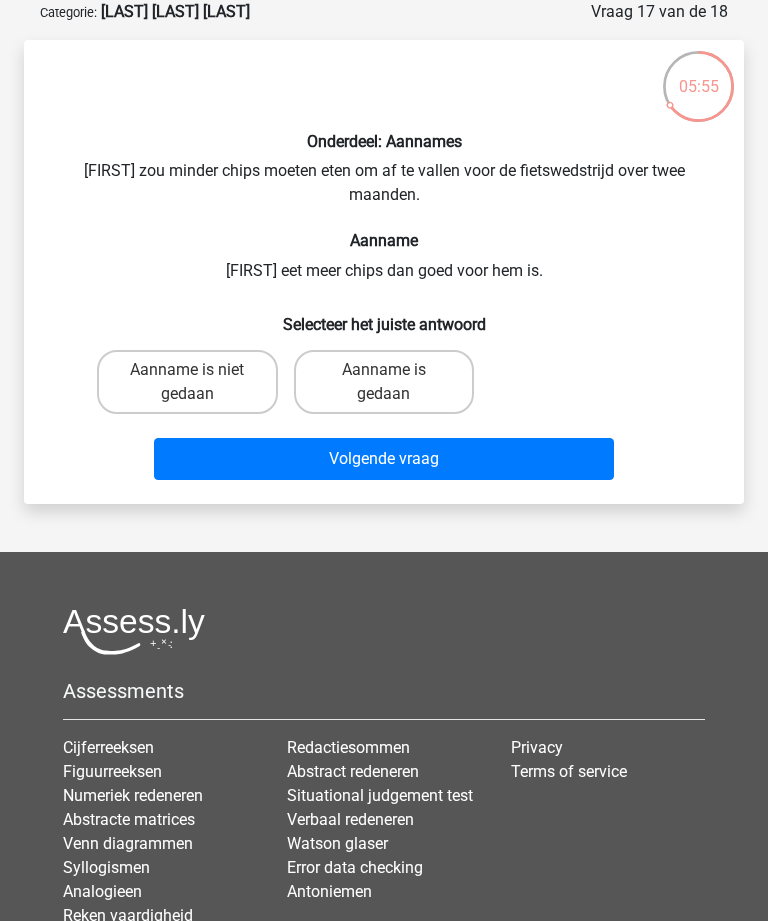 click on "Aanname is niet gedaan" at bounding box center (187, 382) 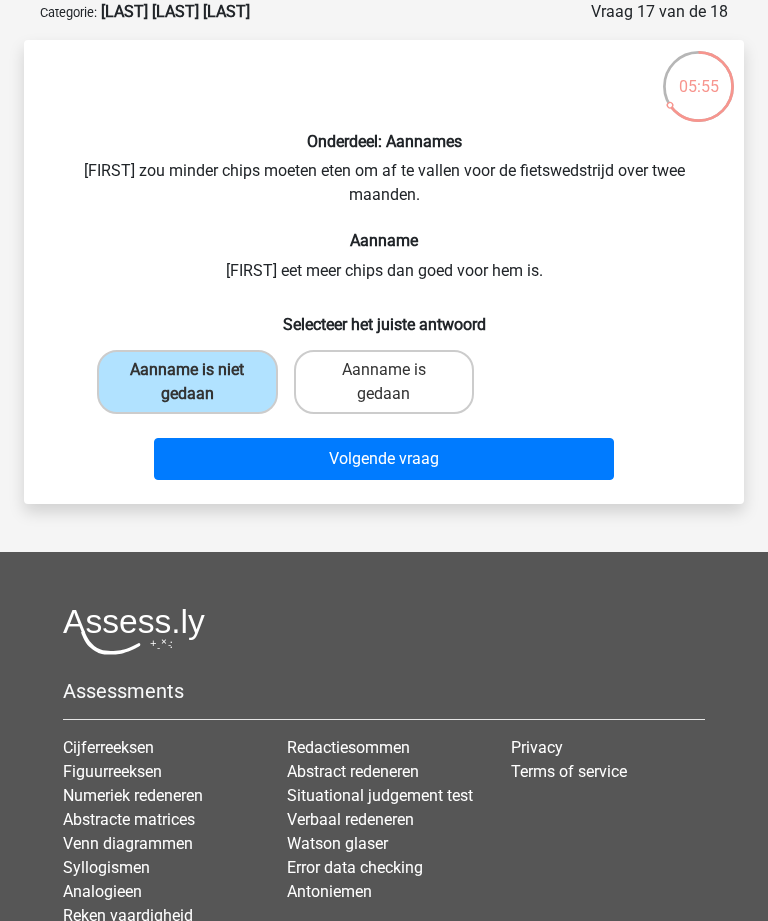 click on "Volgende vraag" at bounding box center [383, 459] 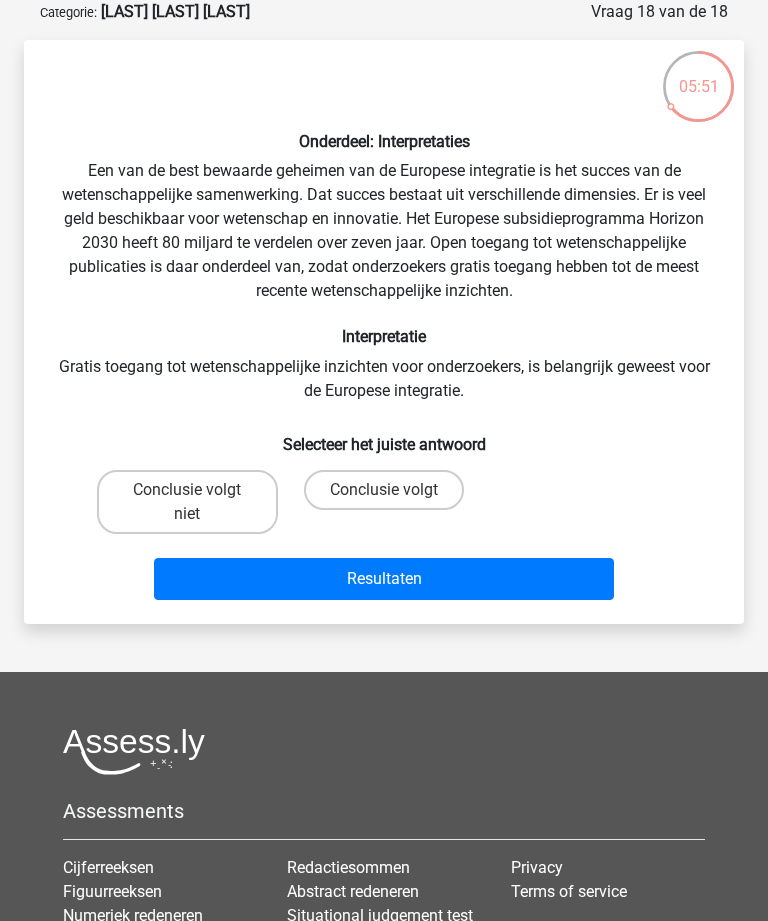 click on "Conclusie volgt niet" at bounding box center [187, 502] 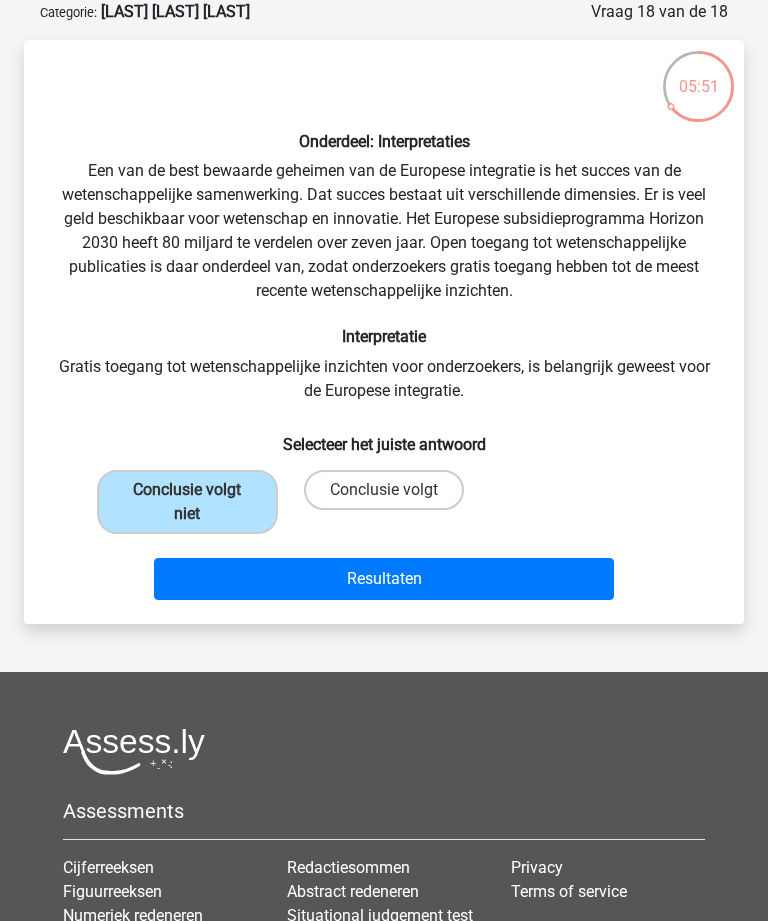 click on "Resultaten" at bounding box center [383, 579] 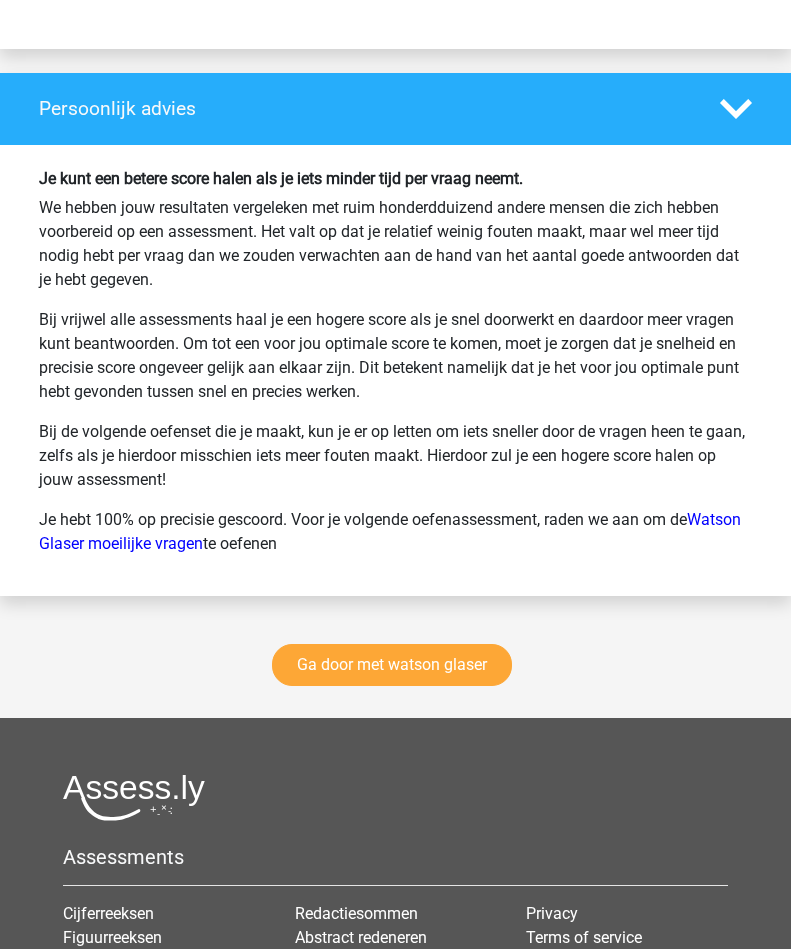 scroll, scrollTop: 3485, scrollLeft: 0, axis: vertical 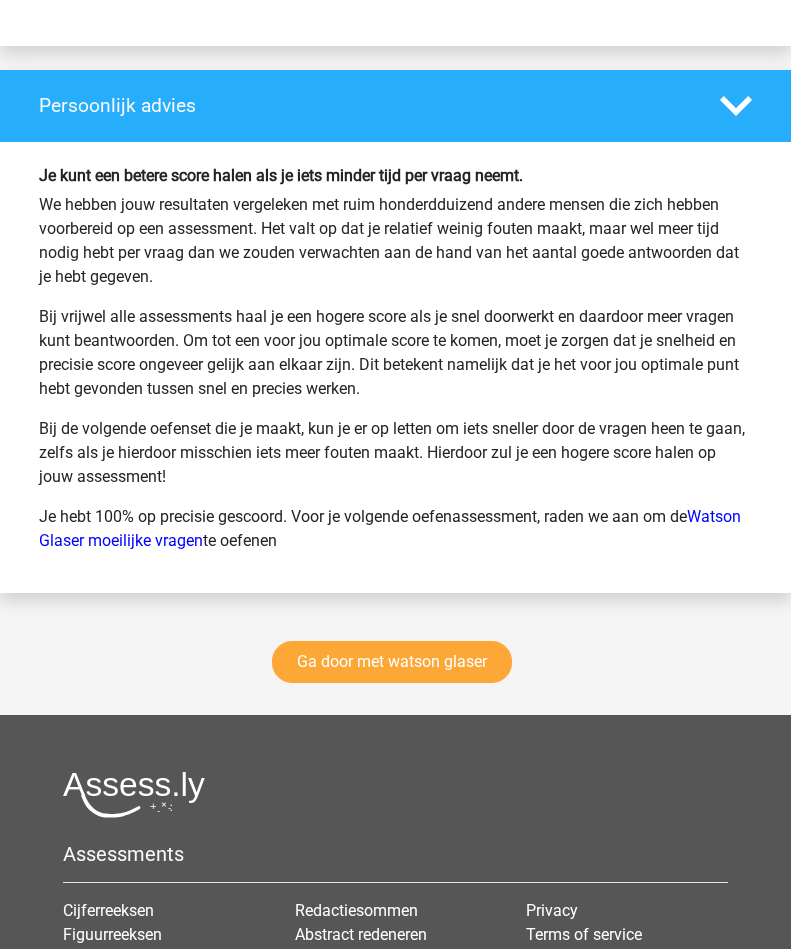 click on "Ga door met watson glaser" at bounding box center (392, 662) 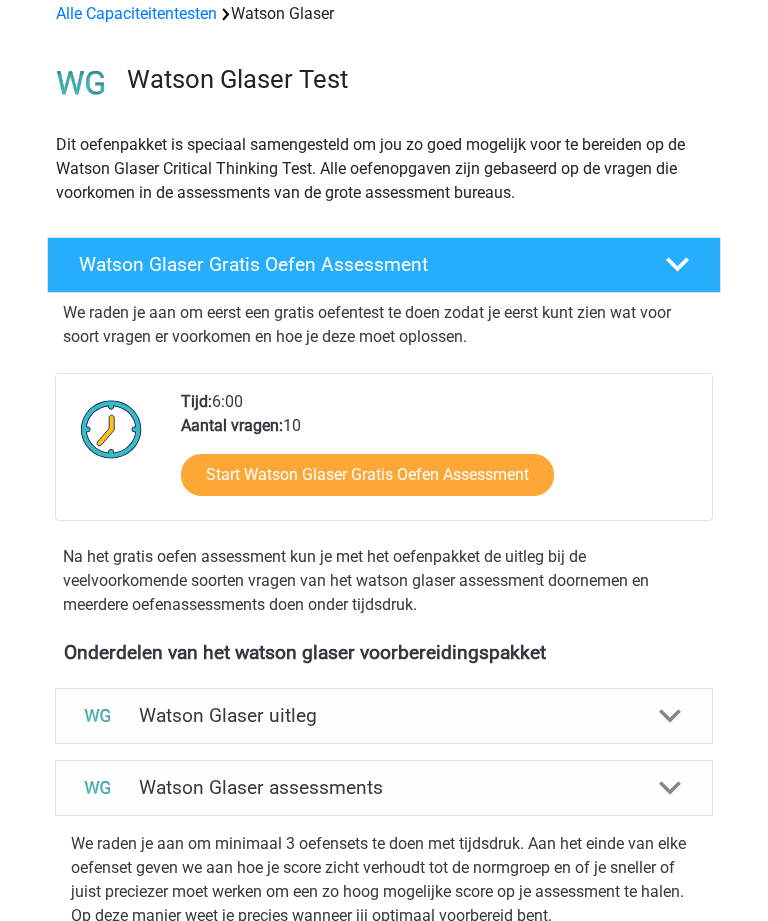 scroll, scrollTop: 0, scrollLeft: 0, axis: both 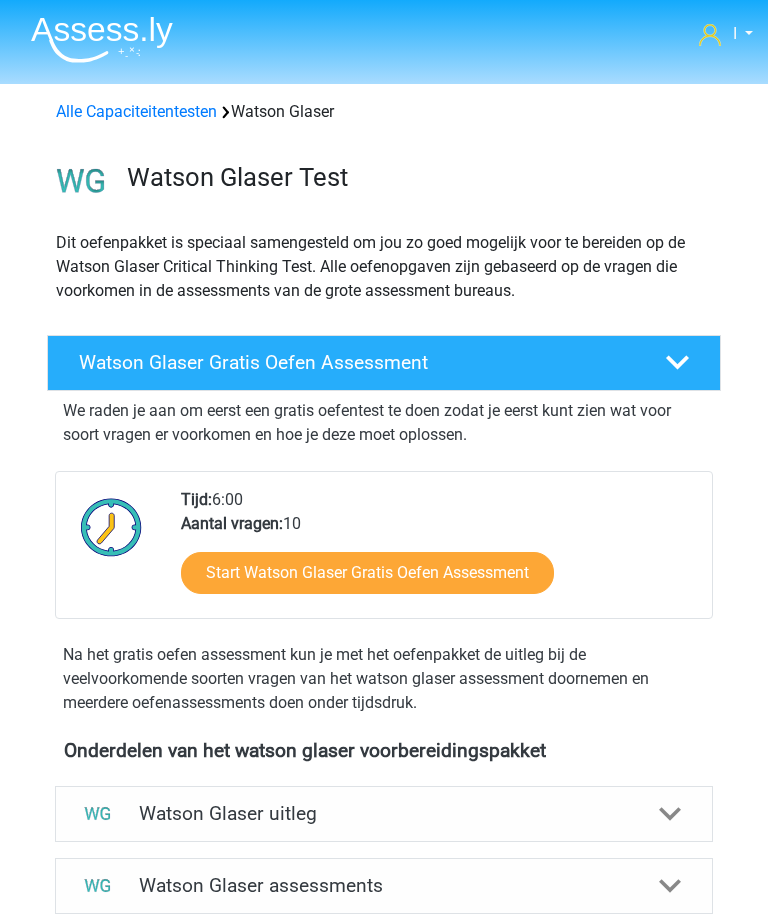 click on "Alle Capaciteitentesten" at bounding box center (136, 111) 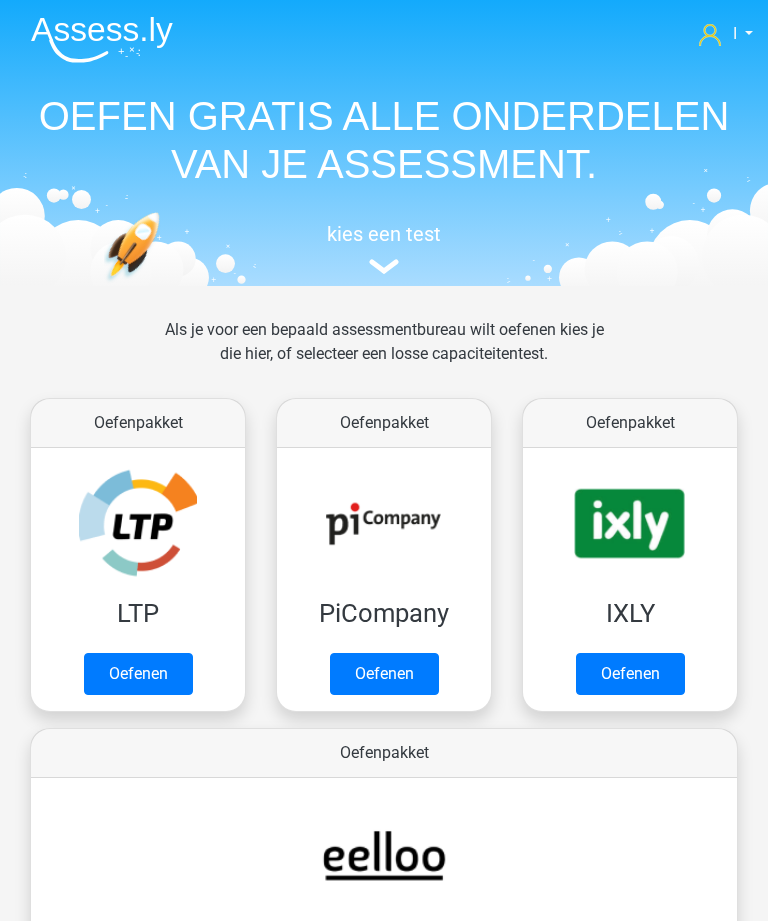 scroll, scrollTop: 1210, scrollLeft: 0, axis: vertical 